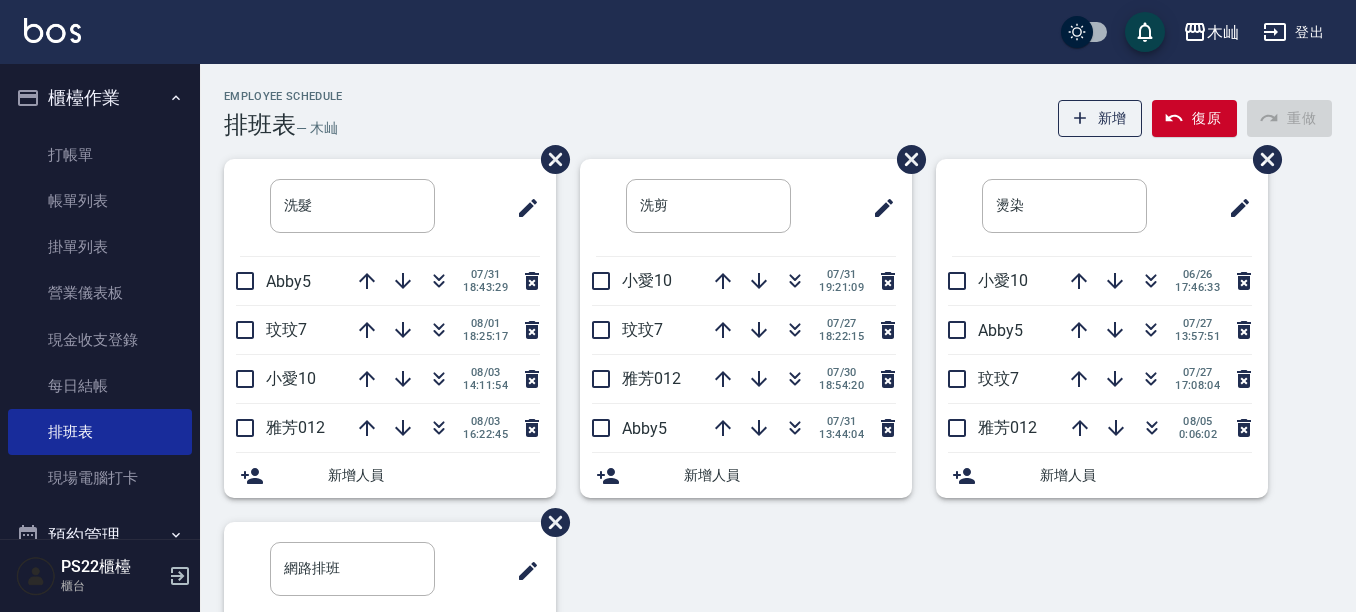 scroll, scrollTop: 0, scrollLeft: 0, axis: both 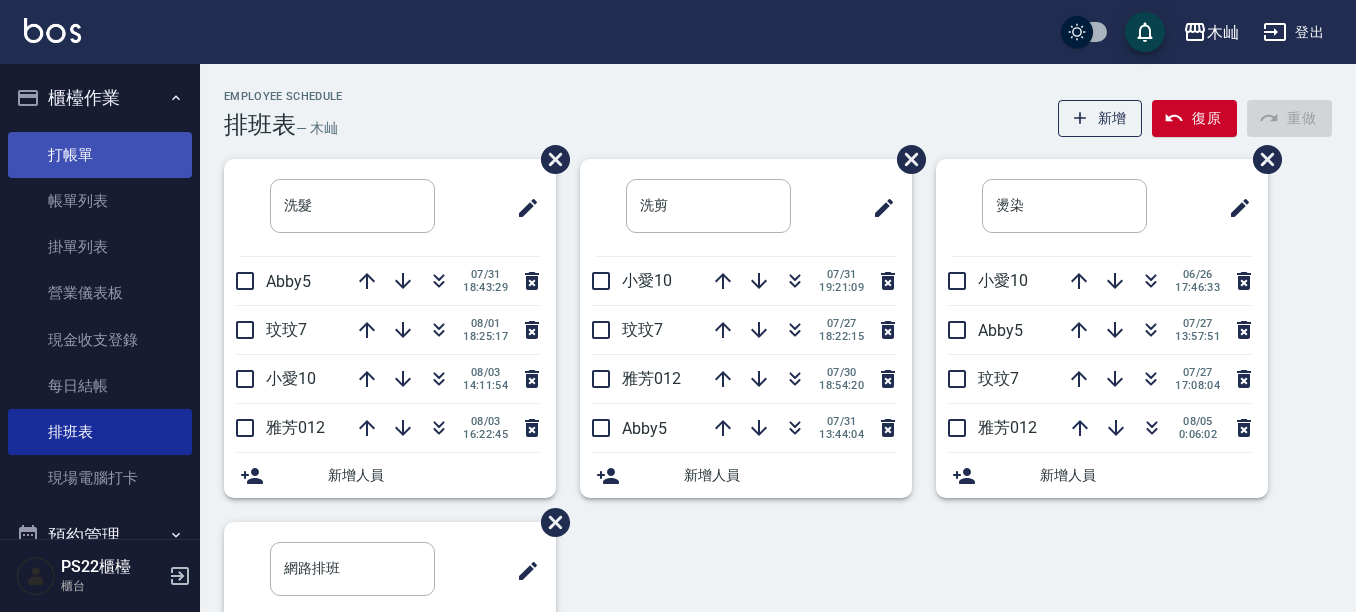 click on "打帳單" at bounding box center [100, 155] 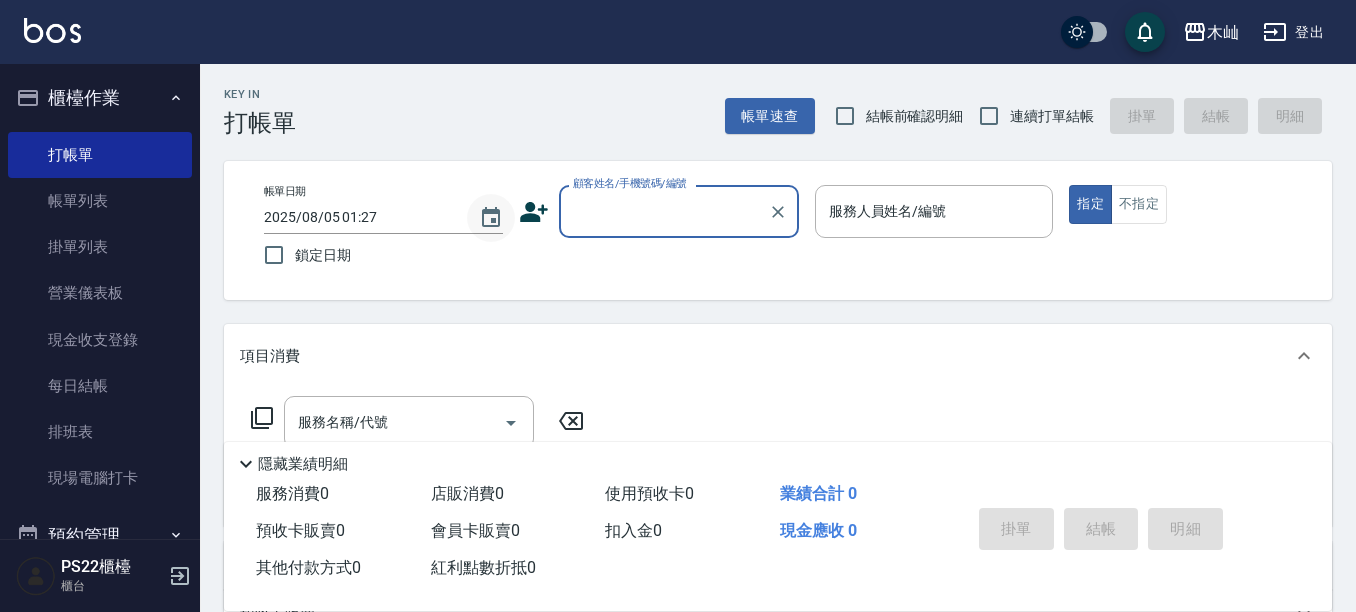 click 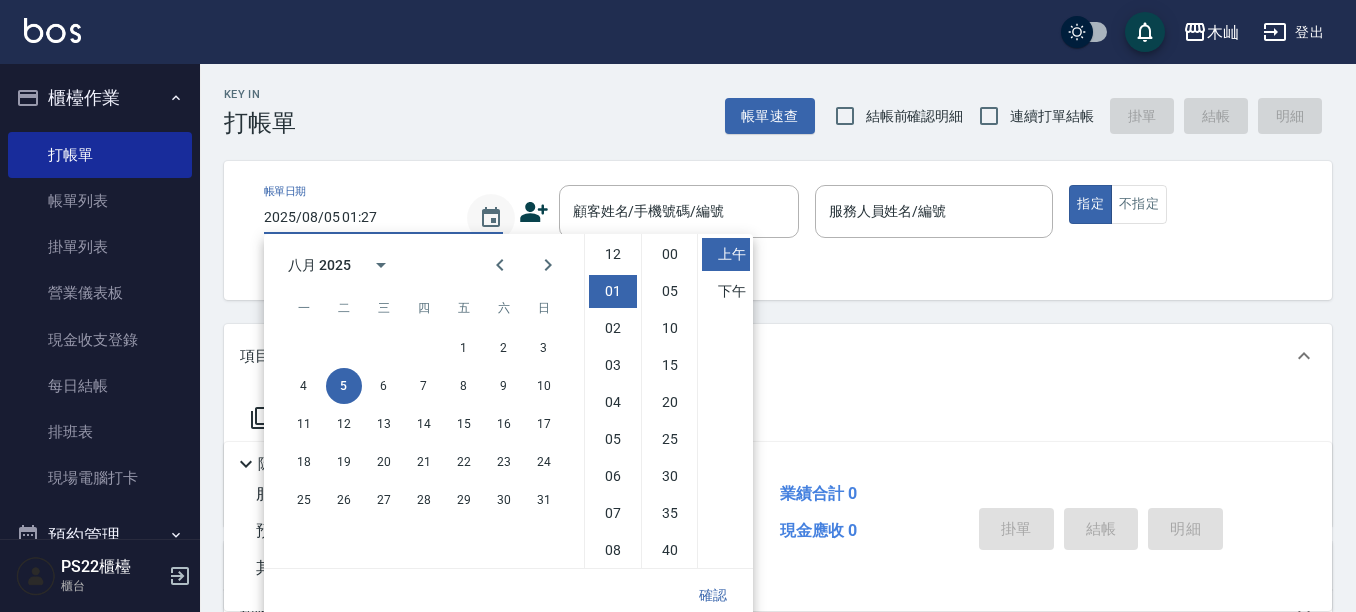 scroll, scrollTop: 37, scrollLeft: 0, axis: vertical 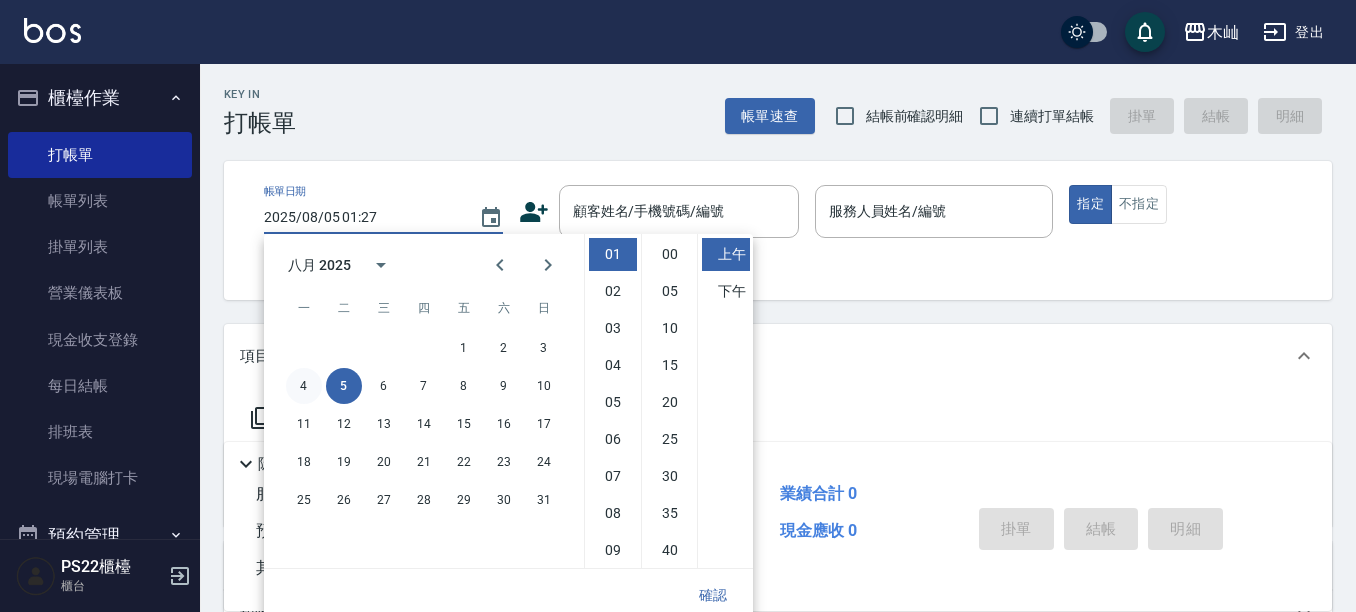 click on "4" at bounding box center [304, 386] 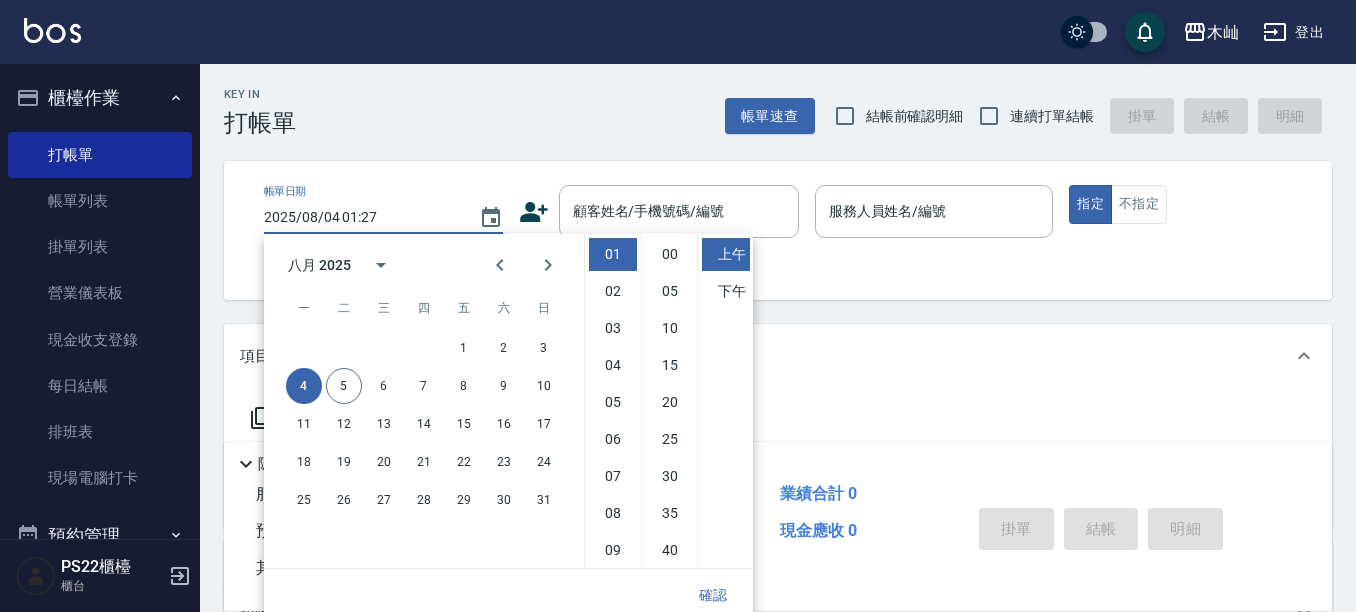 type on "2025/08/04 01:27" 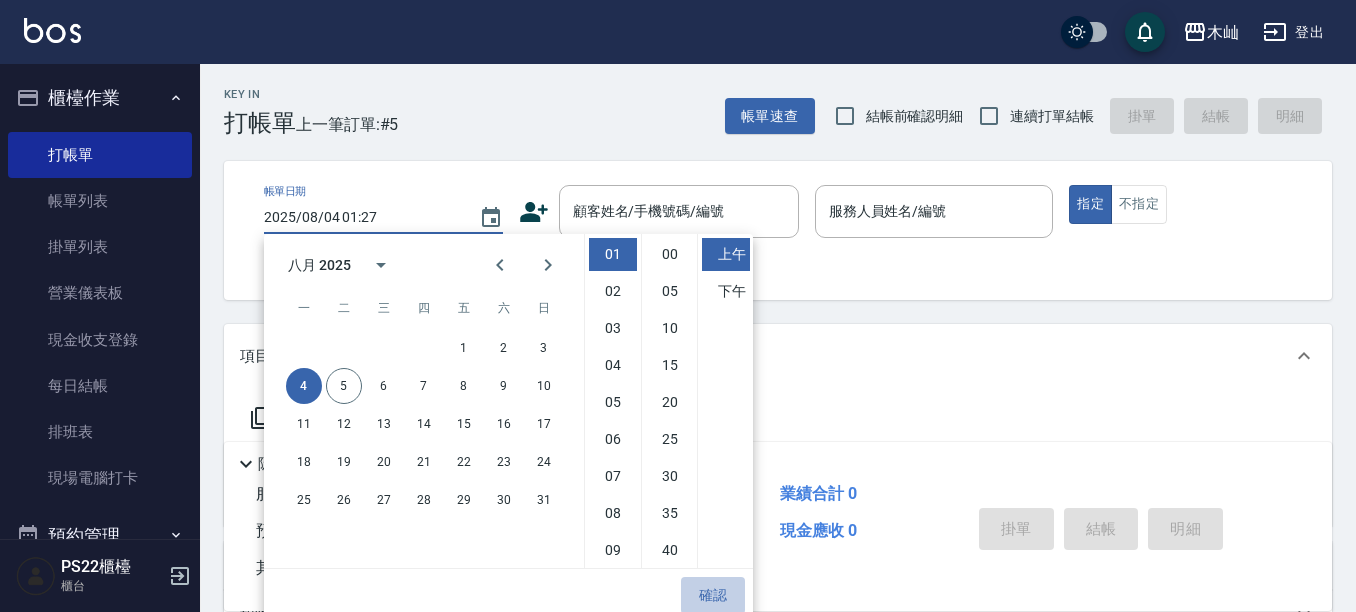 click on "確認" at bounding box center [713, 595] 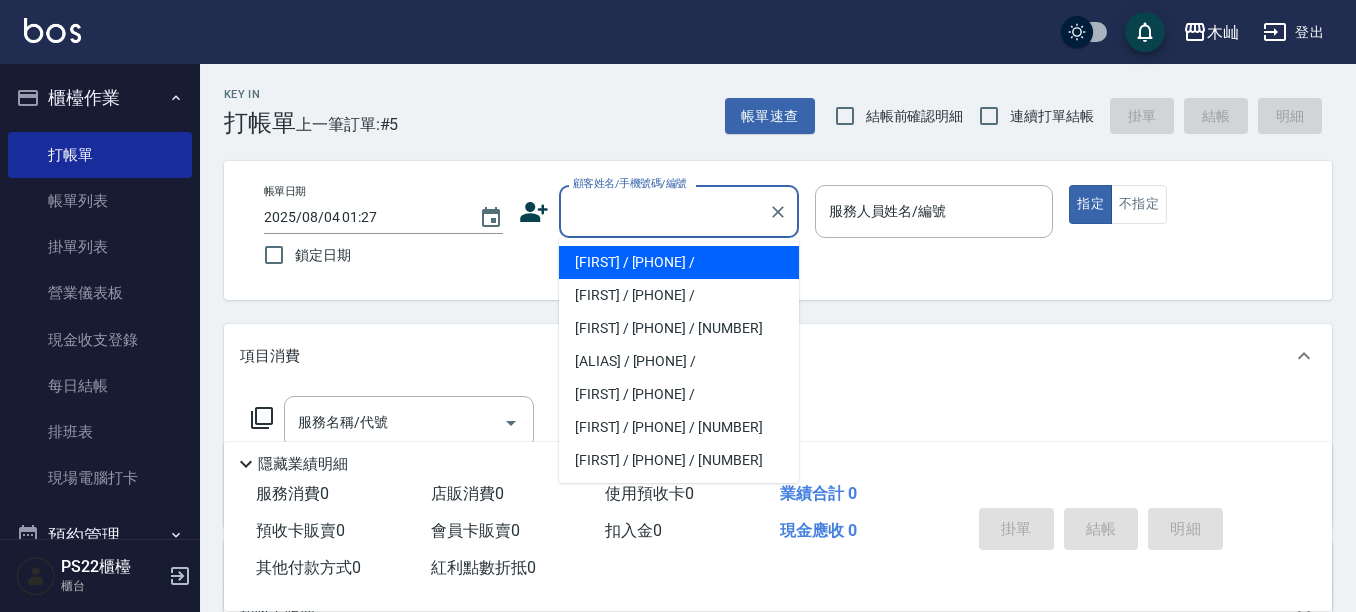 click on "顧客姓名/手機號碼/編號" at bounding box center (664, 211) 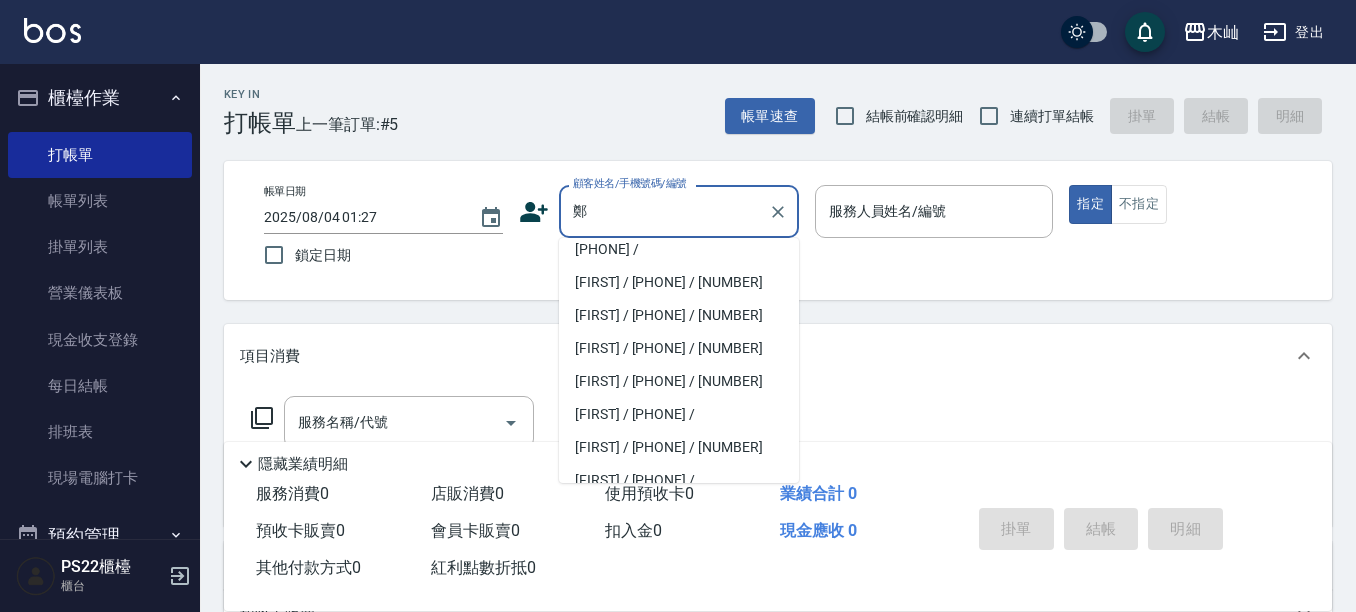 scroll, scrollTop: 300, scrollLeft: 0, axis: vertical 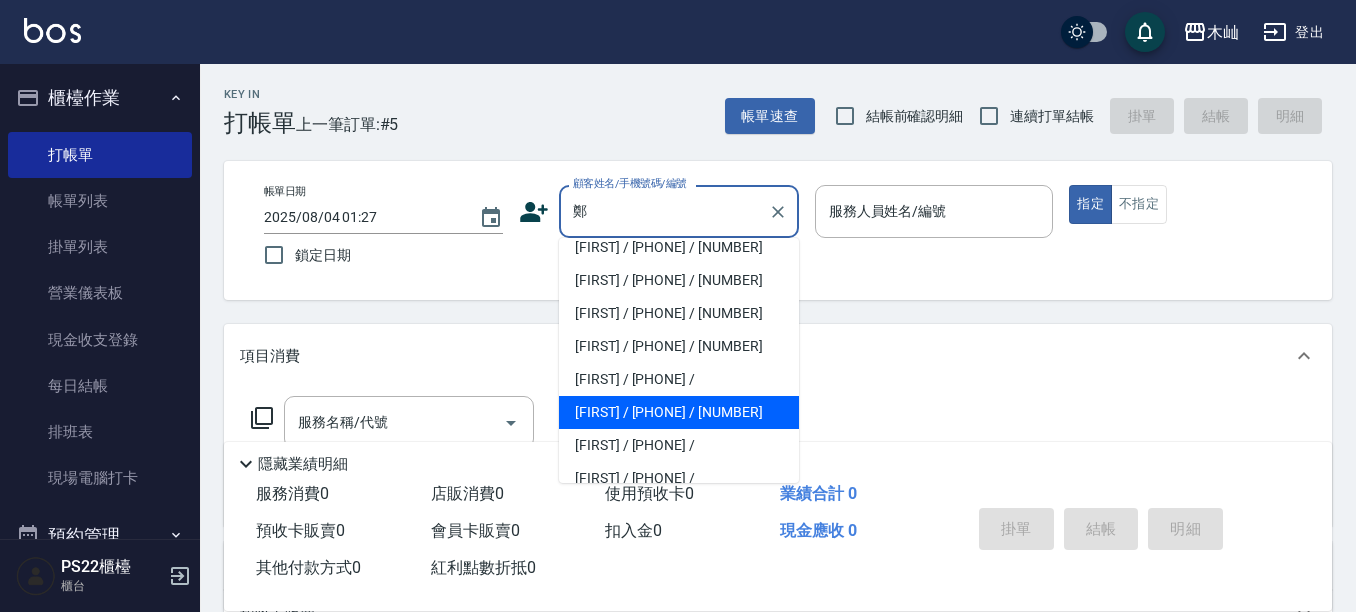 click on "[FIRST] / [PHONE] / [NUMBER]" at bounding box center (679, 412) 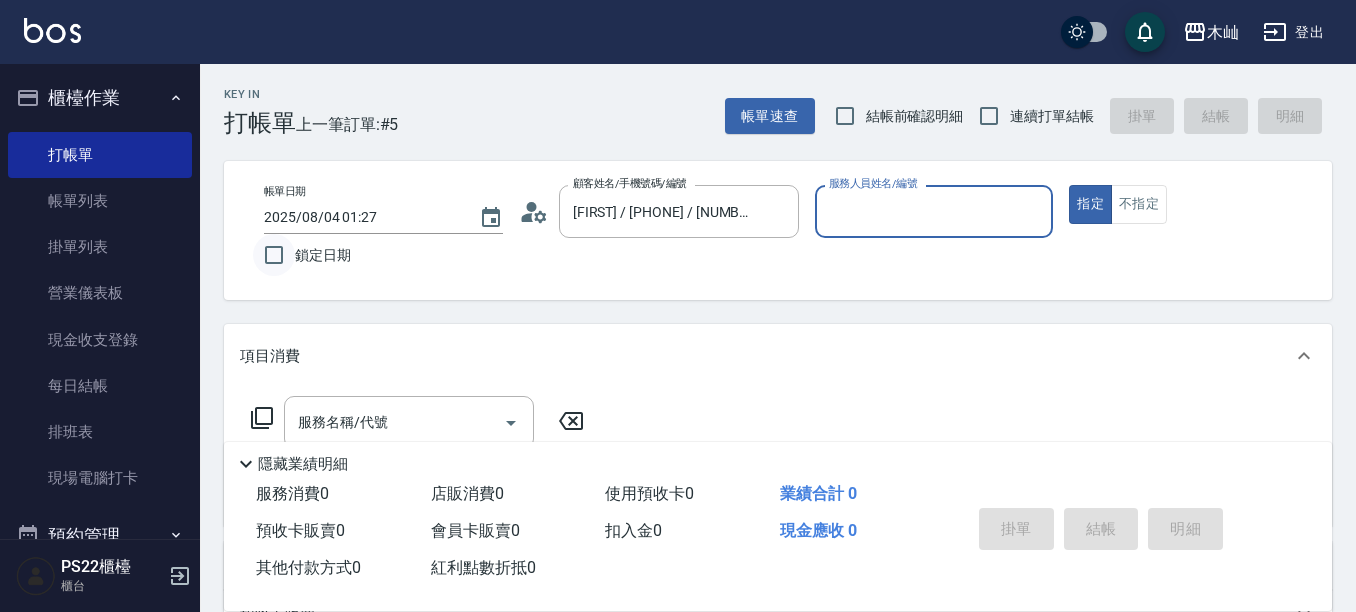 type on "雅芳-012" 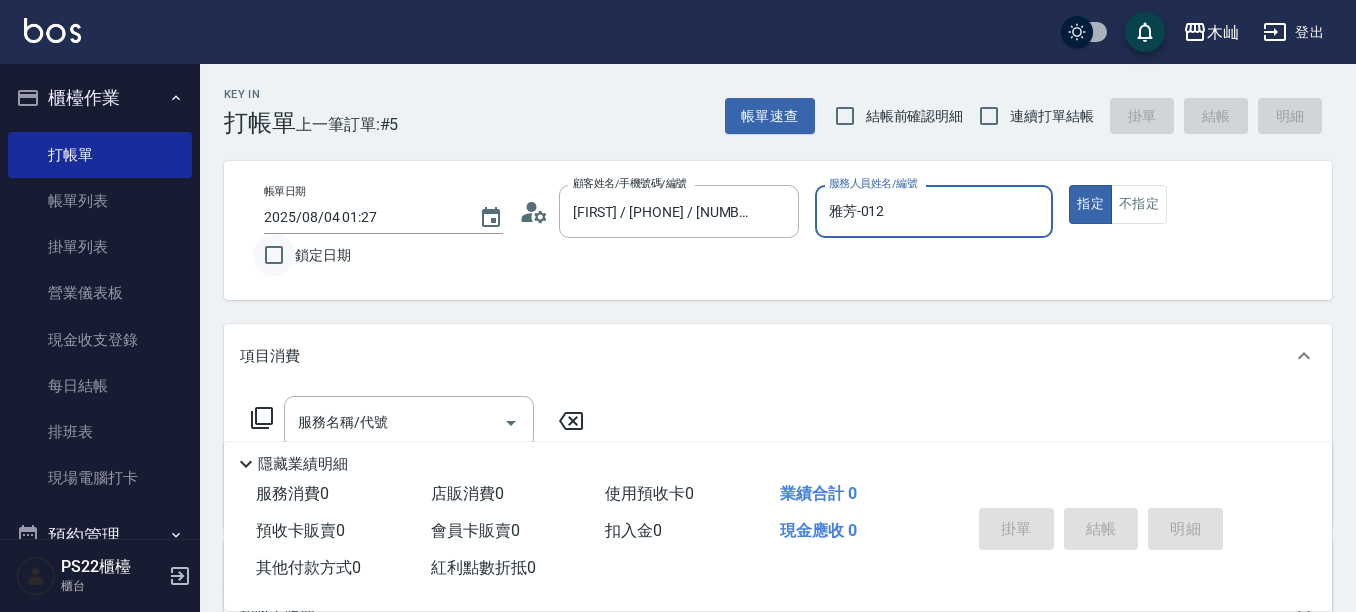 click on "鎖定日期" at bounding box center (274, 255) 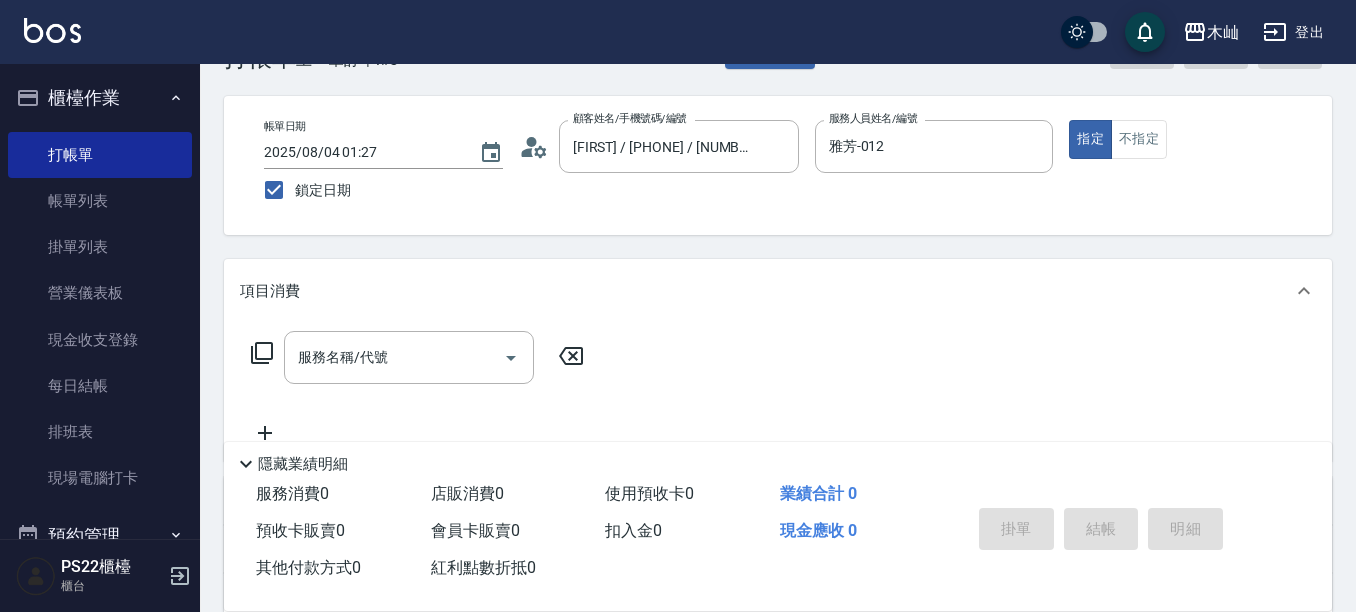 scroll, scrollTop: 100, scrollLeft: 0, axis: vertical 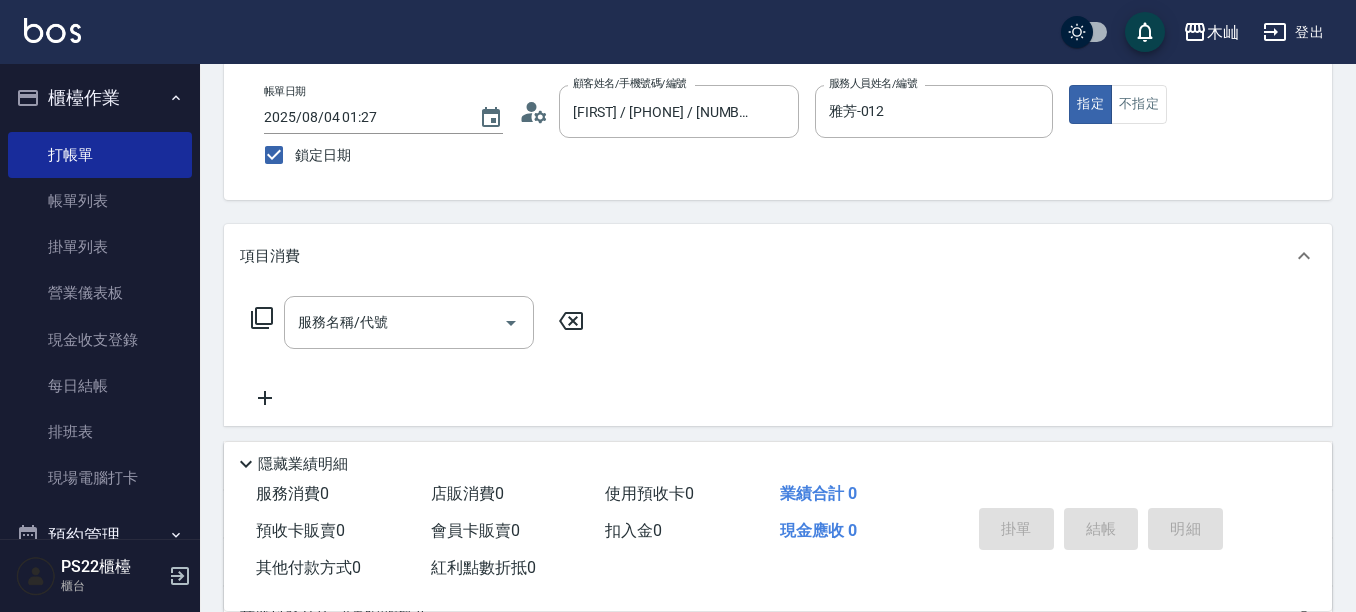 click on "服務名稱/代號" at bounding box center (394, 322) 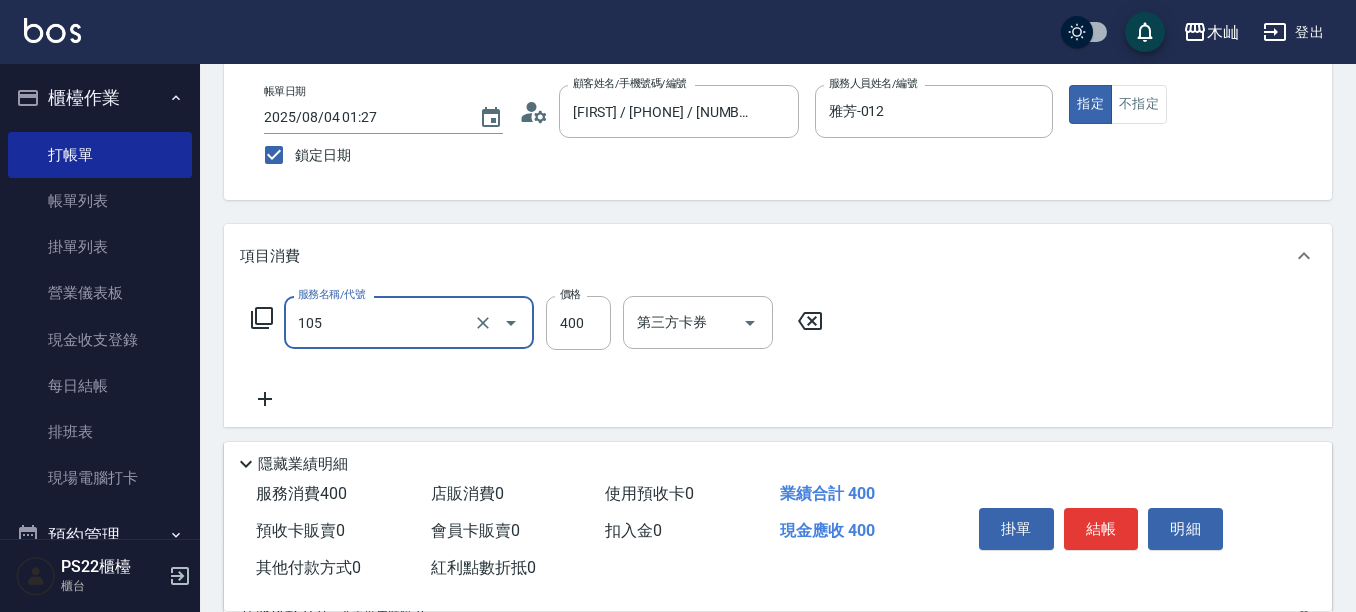 type on "A級單剪(105)" 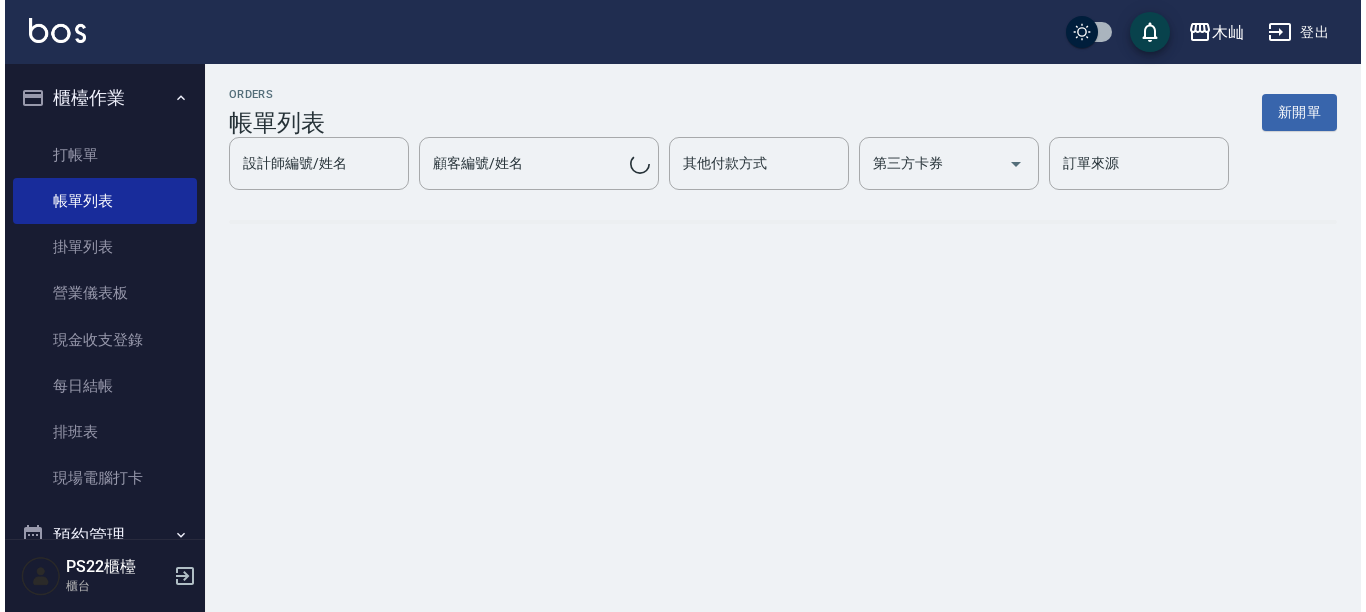 scroll, scrollTop: 0, scrollLeft: 0, axis: both 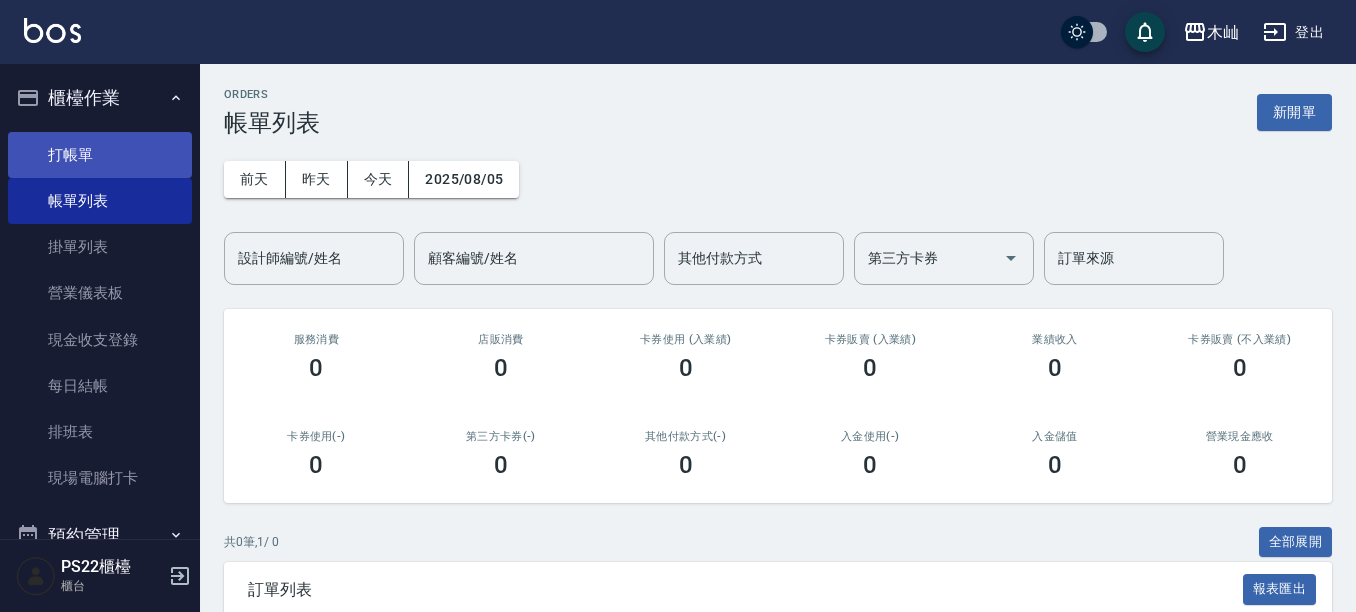 click on "打帳單" at bounding box center [100, 155] 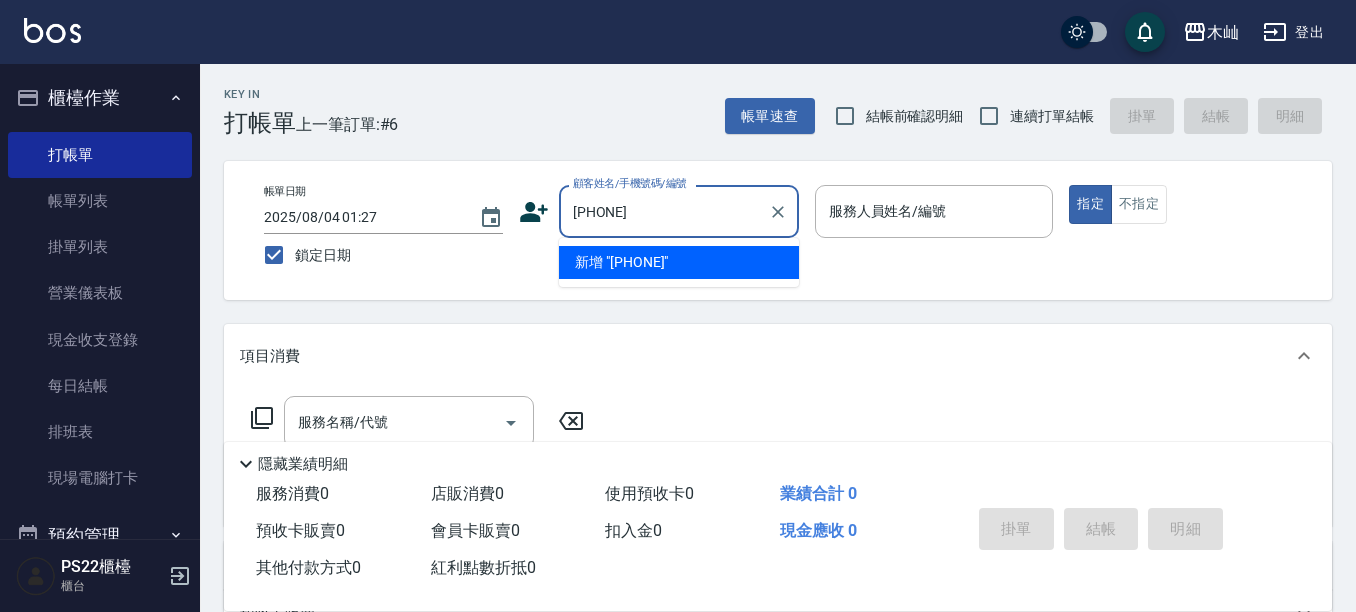 click on "新增 "[PHONE]"" at bounding box center [679, 262] 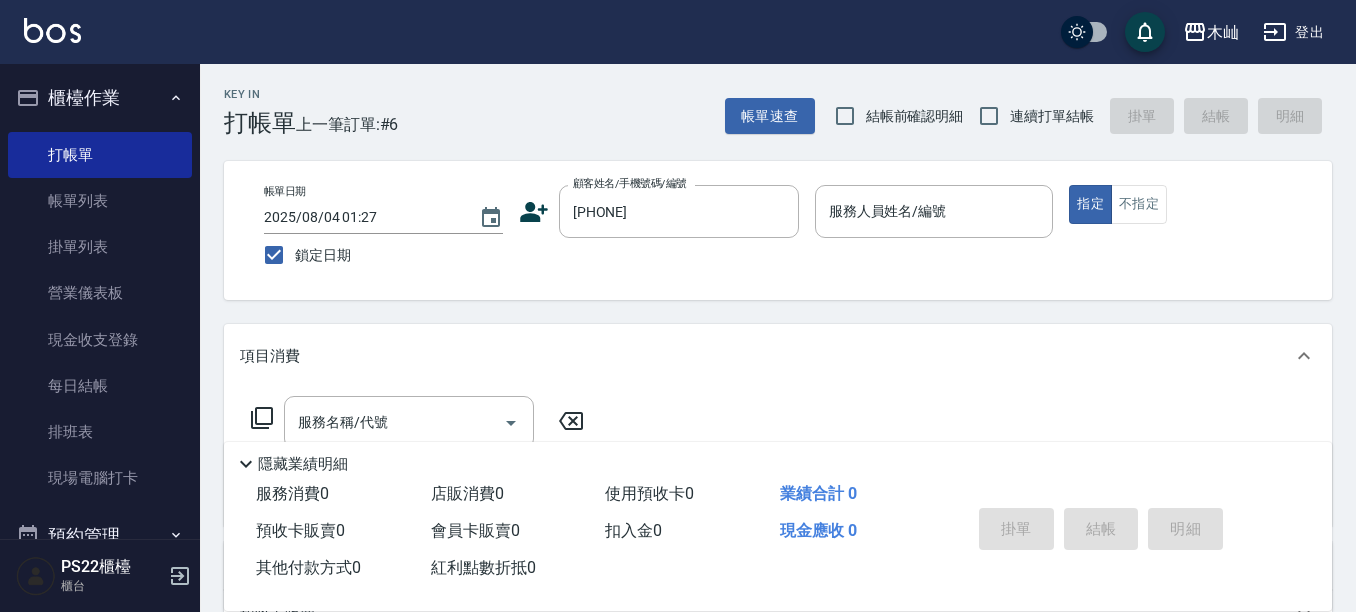 click 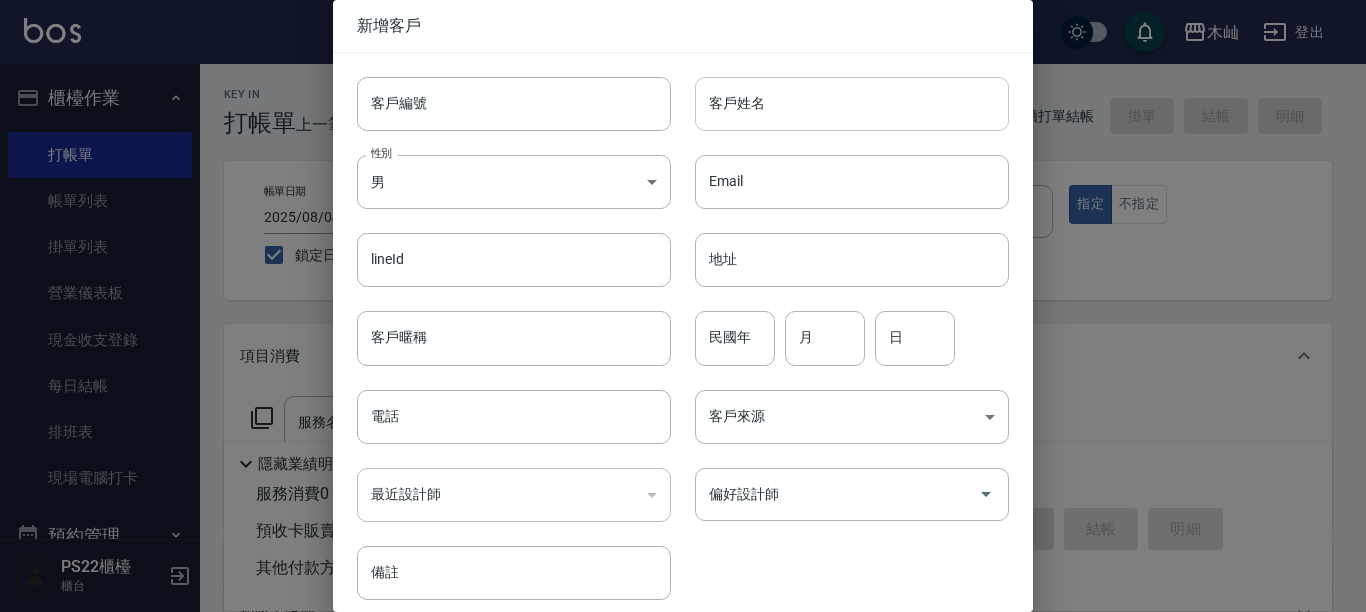 click on "客戶姓名" at bounding box center (852, 104) 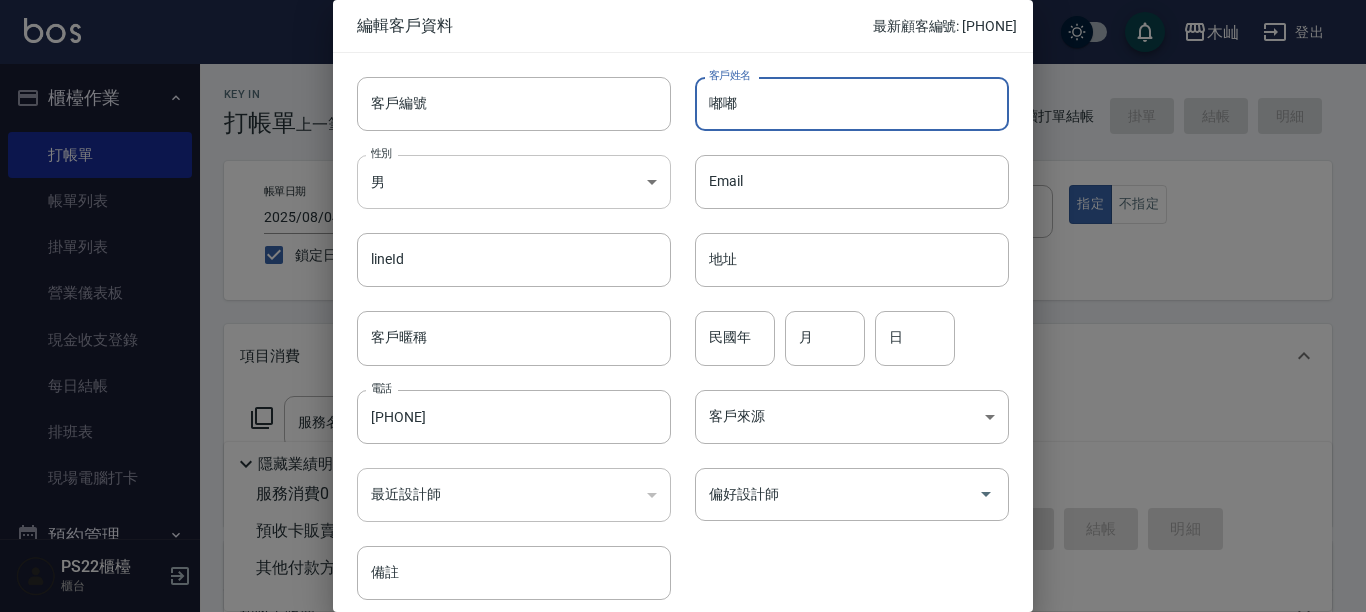 type on "嘟嘟" 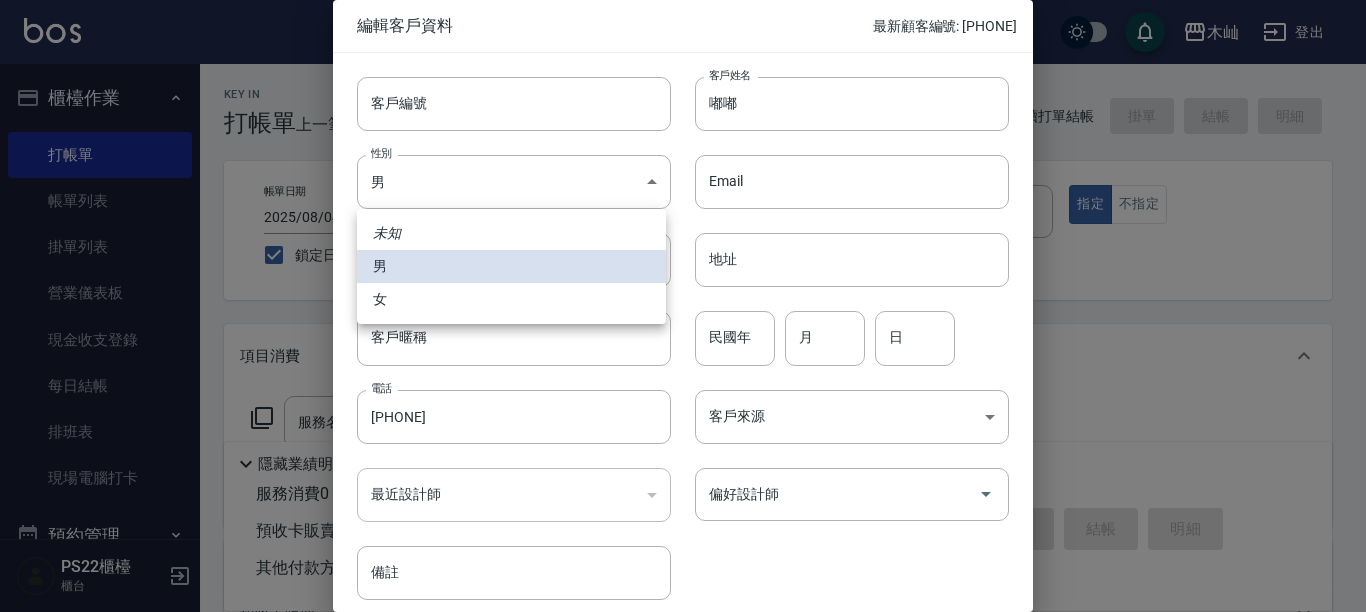 click on "女" at bounding box center (511, 299) 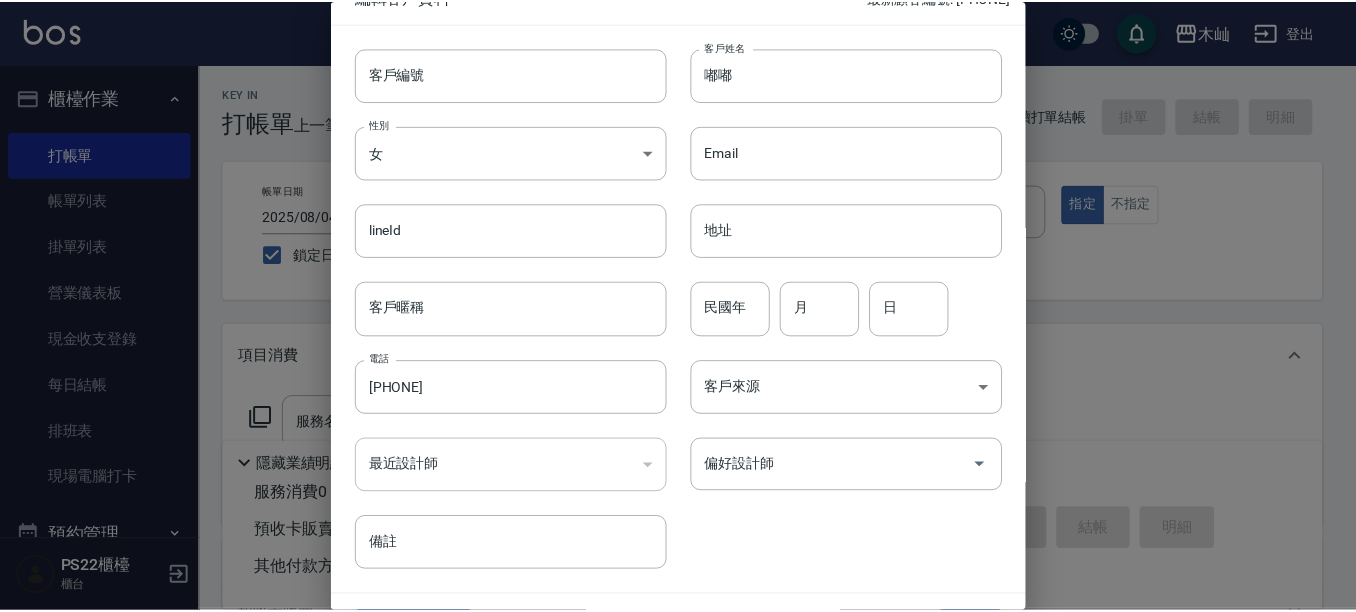 scroll, scrollTop: 81, scrollLeft: 0, axis: vertical 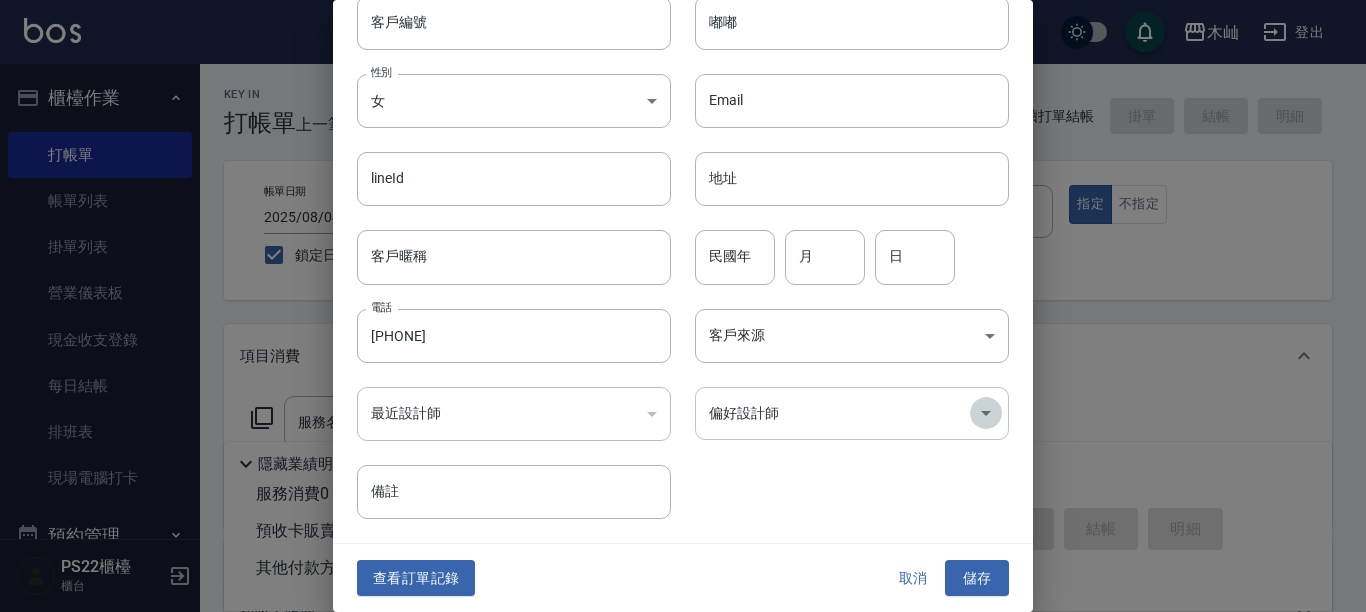 click 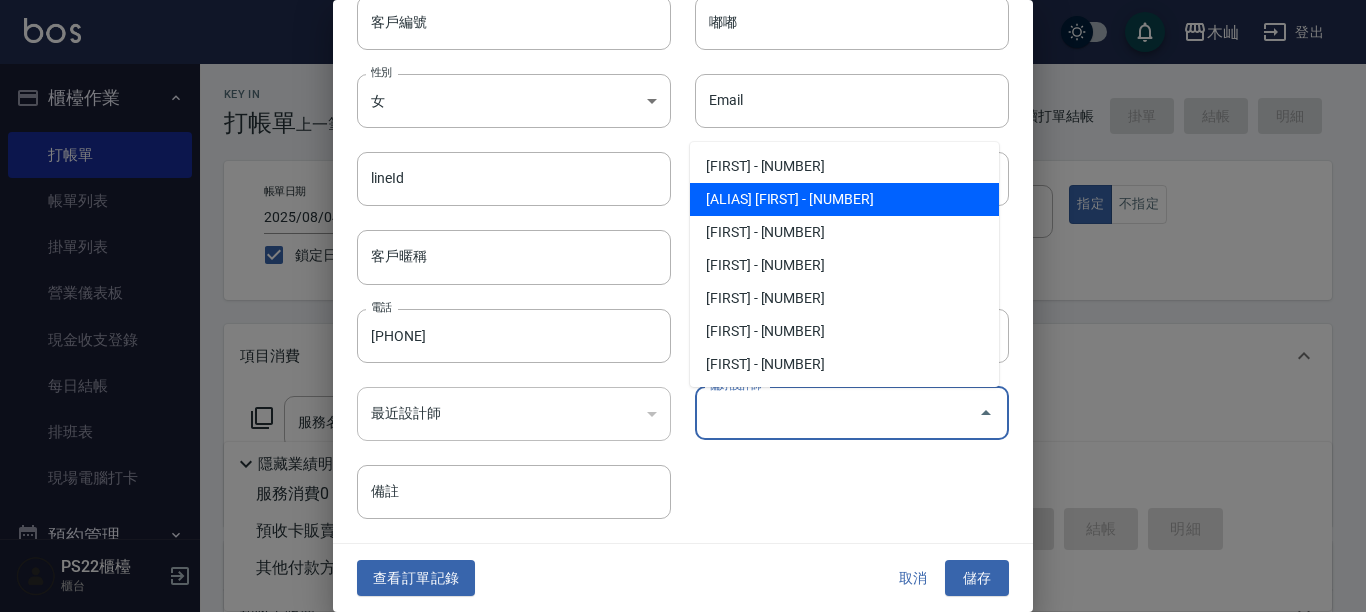 click on "[ALIAS] [FIRST] - [NUMBER]" at bounding box center [844, 199] 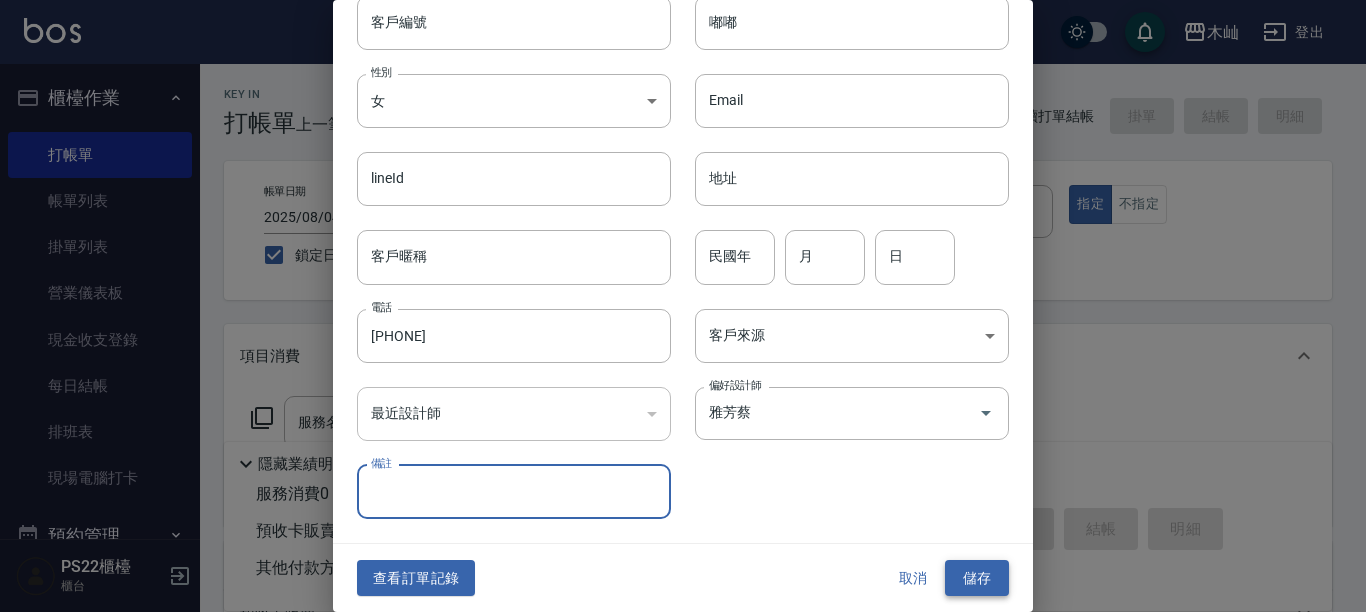 click on "儲存" at bounding box center [977, 578] 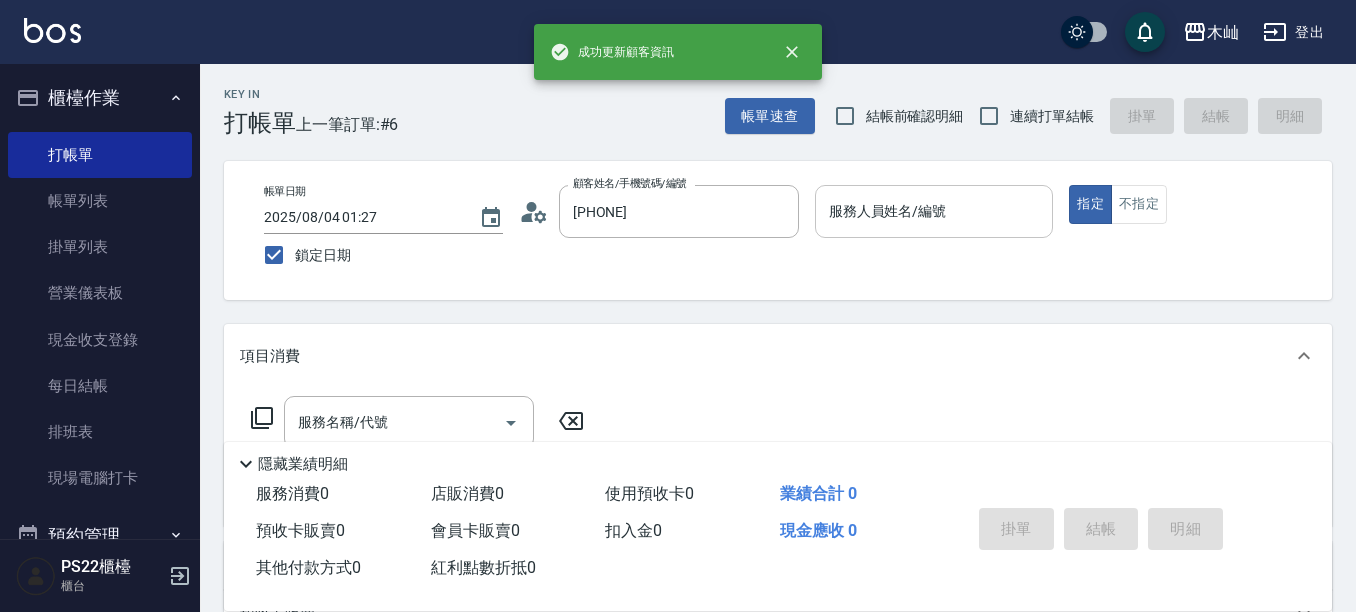click on "服務人員姓名/編號" at bounding box center (934, 211) 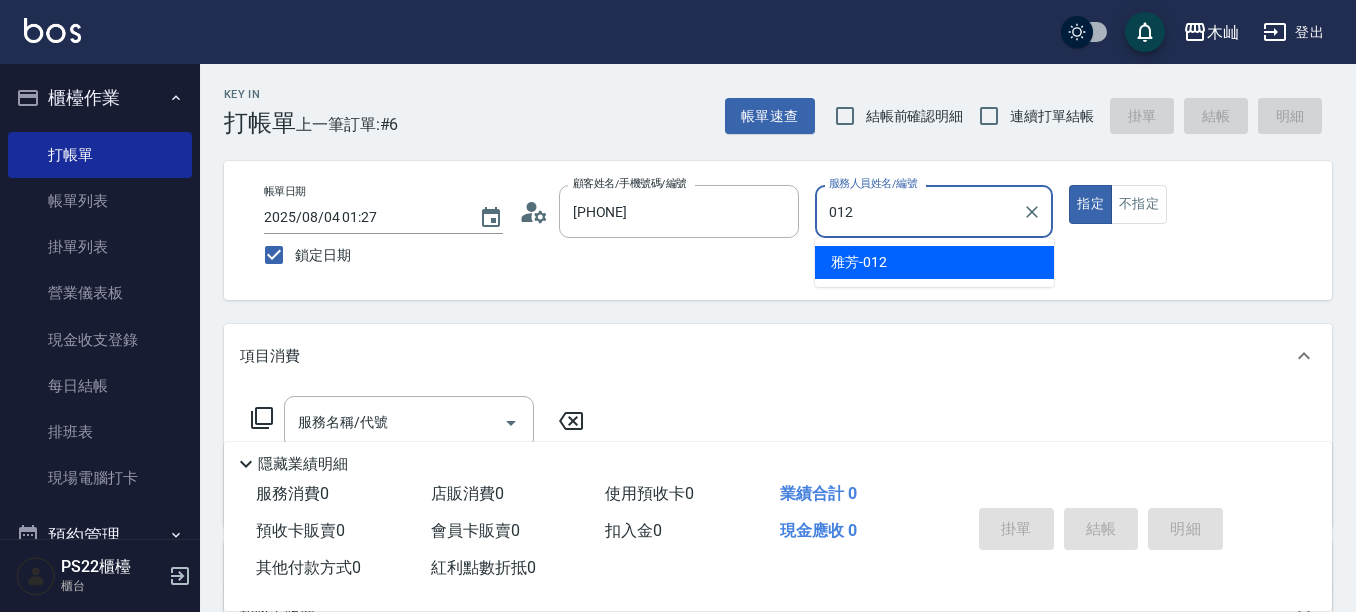 type on "雅芳-012" 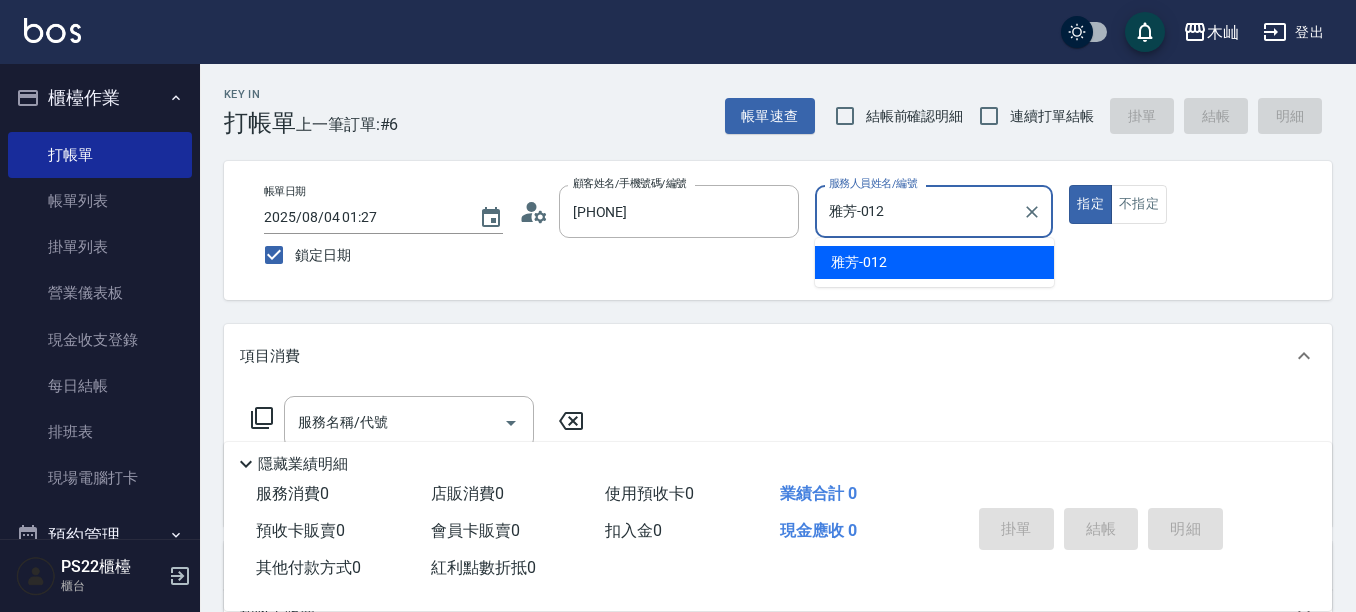 type on "true" 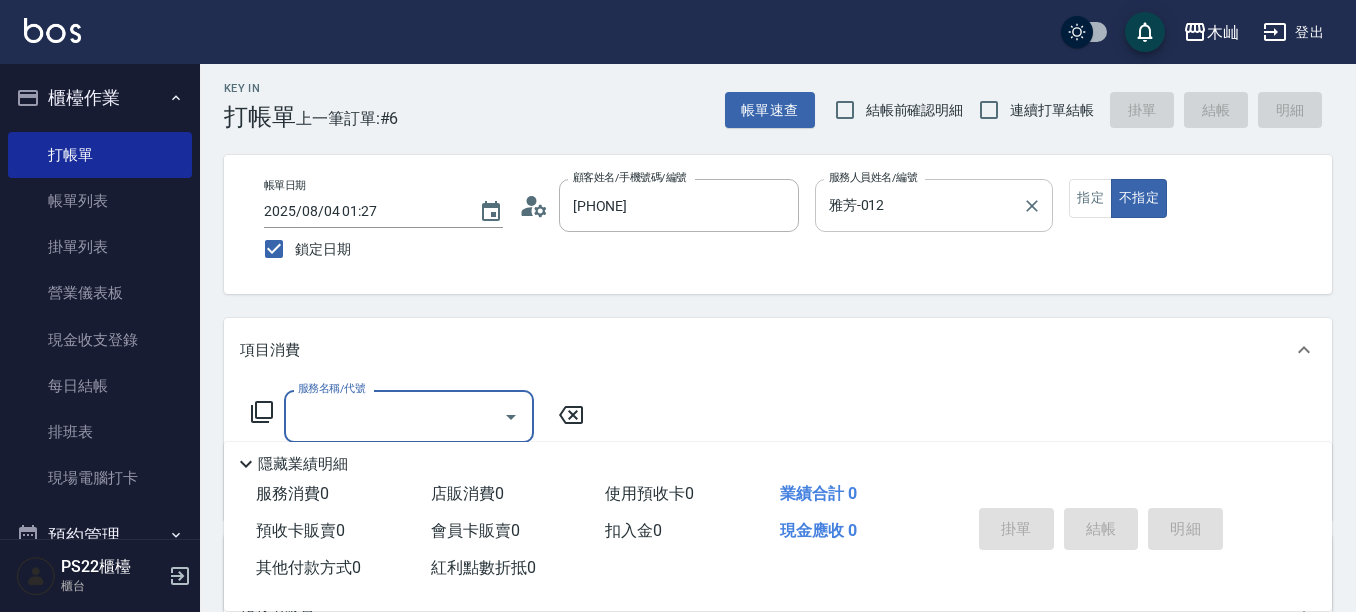 scroll, scrollTop: 100, scrollLeft: 0, axis: vertical 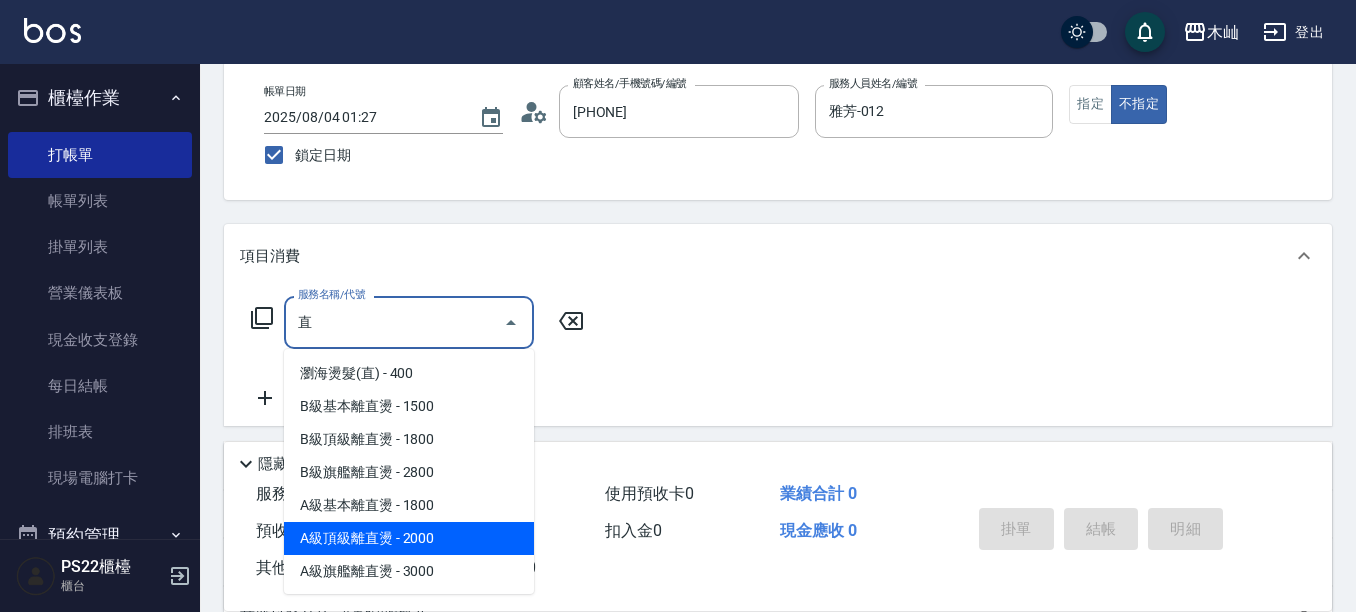 click on "A級頂級離直燙 - 2000" at bounding box center [409, 538] 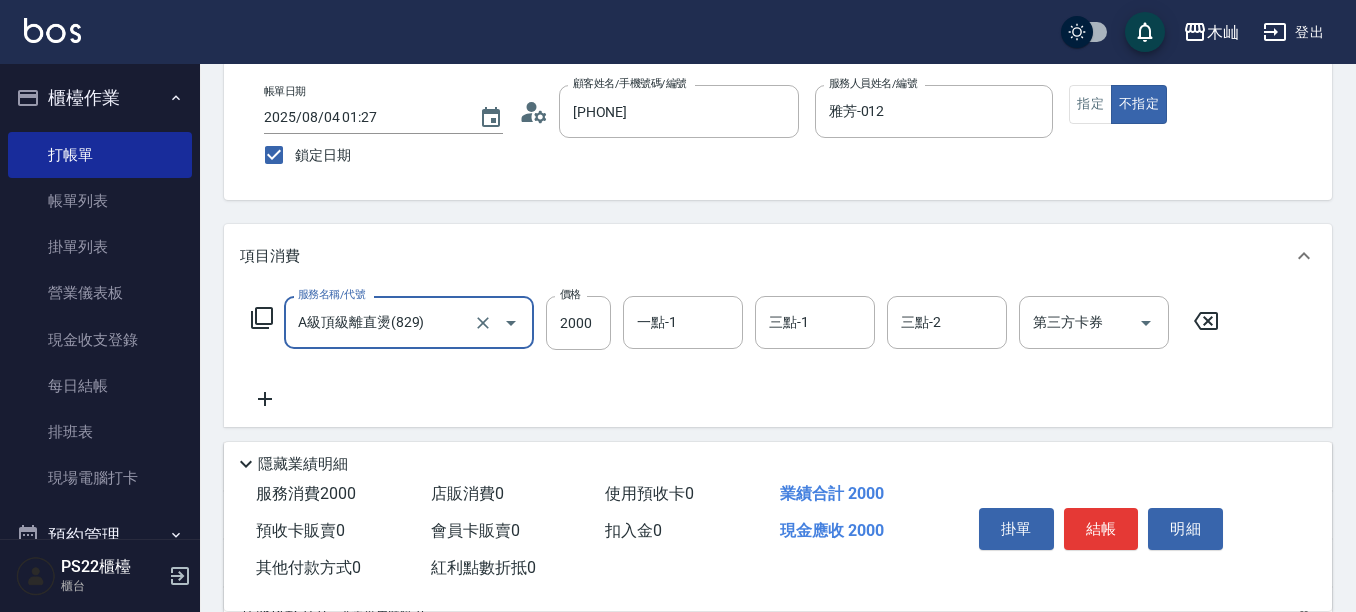 type on "A級頂級離直燙(829)" 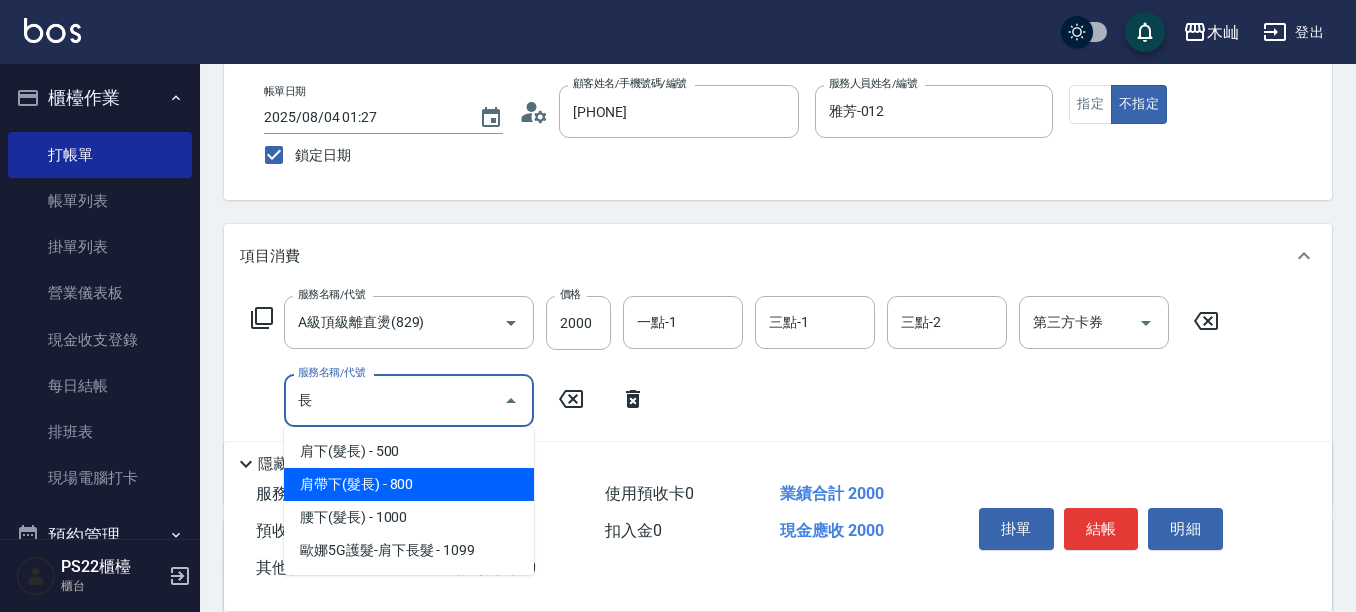 click on "肩帶下(髮長) - 800" at bounding box center [409, 484] 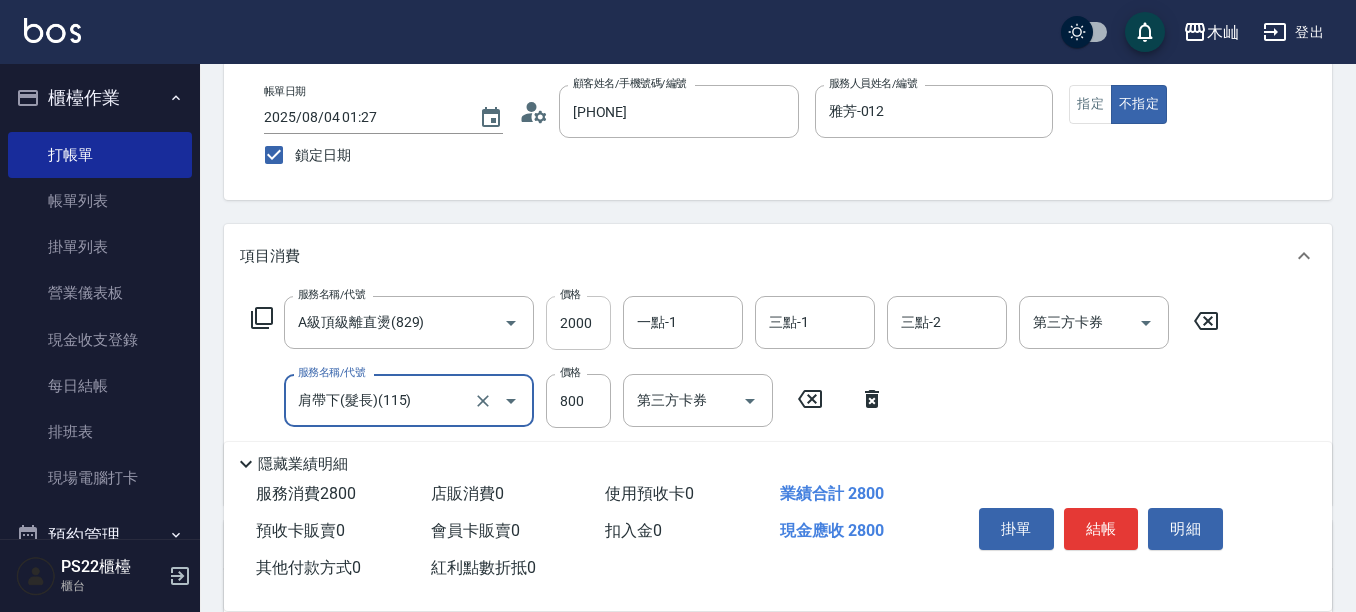type on "肩帶下(髮長)(115)" 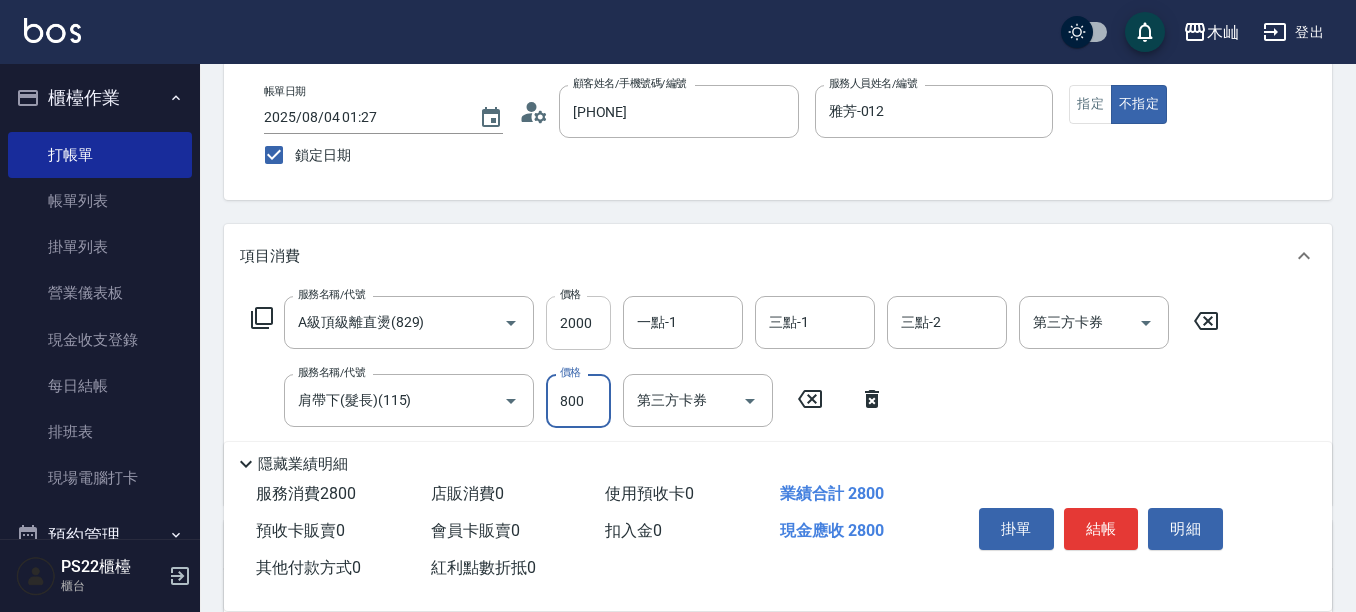 click on "2000" at bounding box center (578, 323) 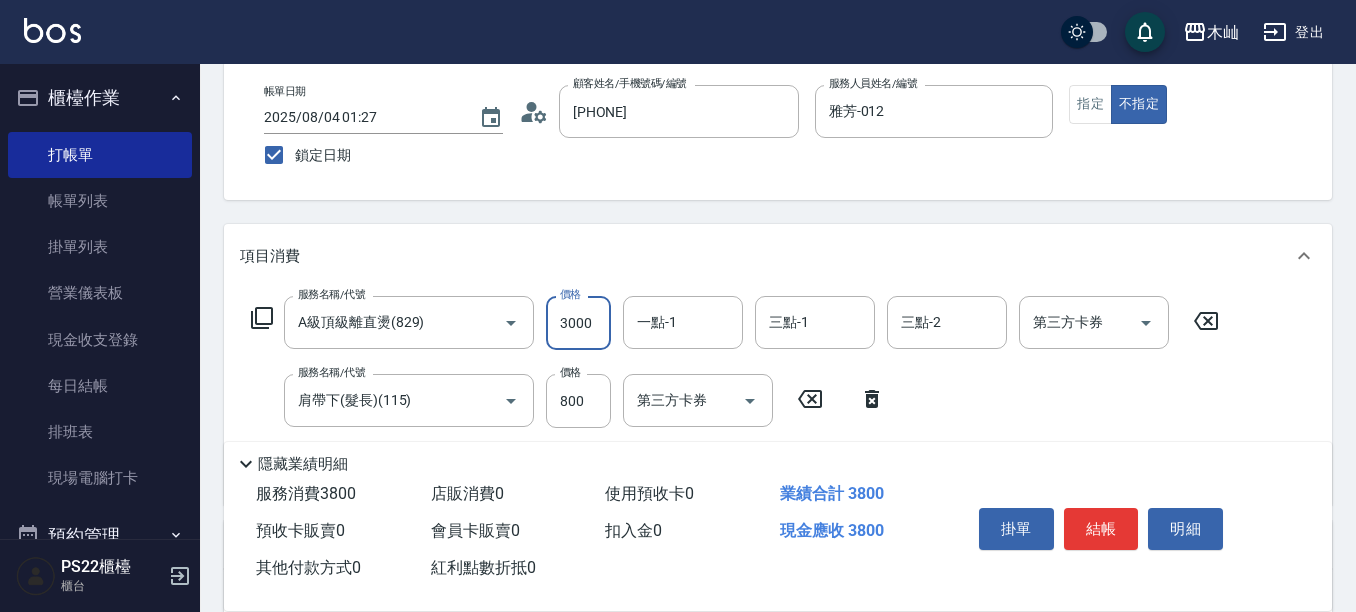 type on "3000" 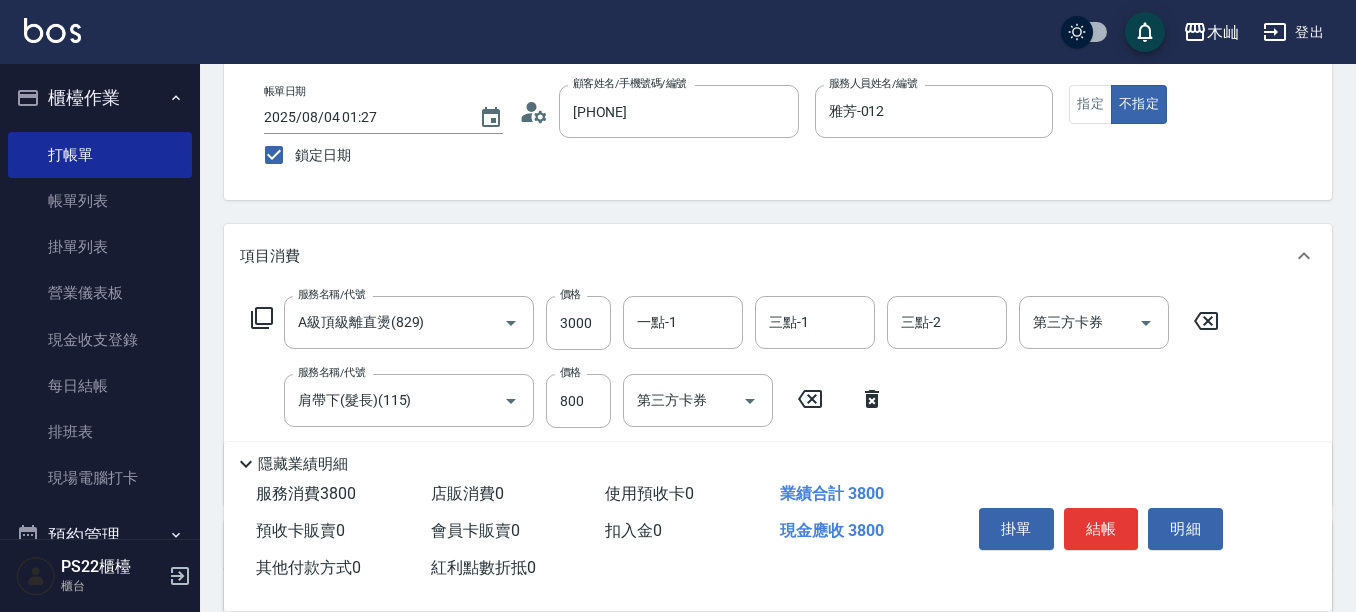 click on "項目消費" at bounding box center [778, 256] 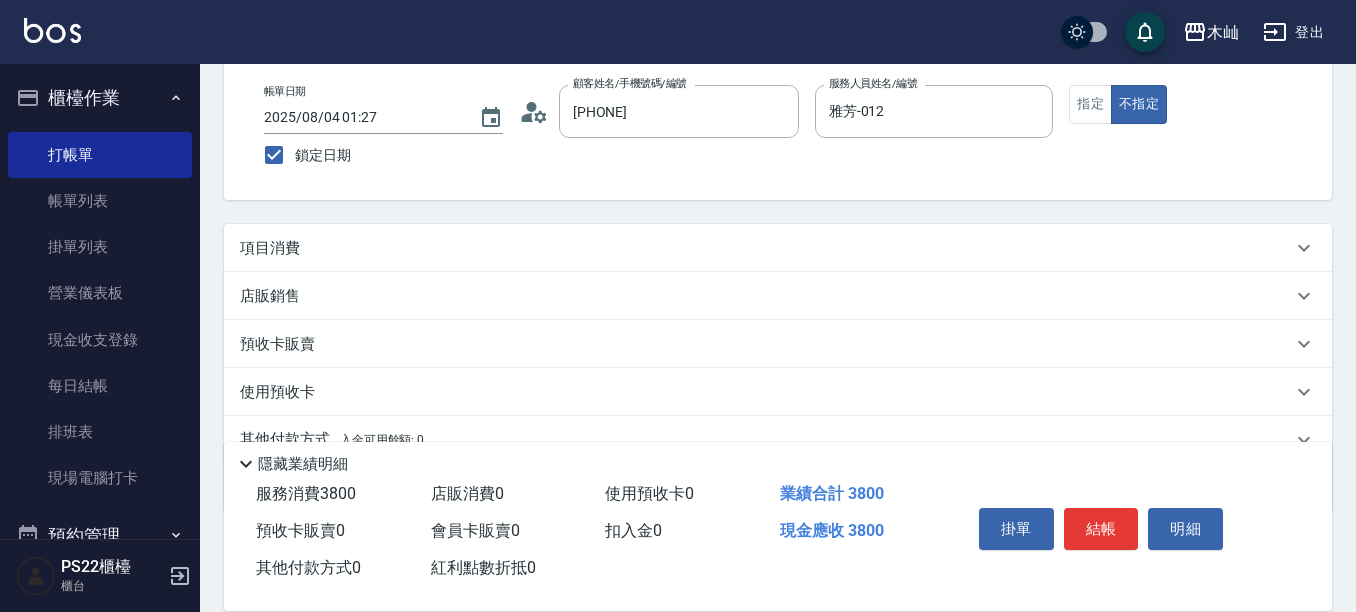 click on "項目消費" at bounding box center (778, 248) 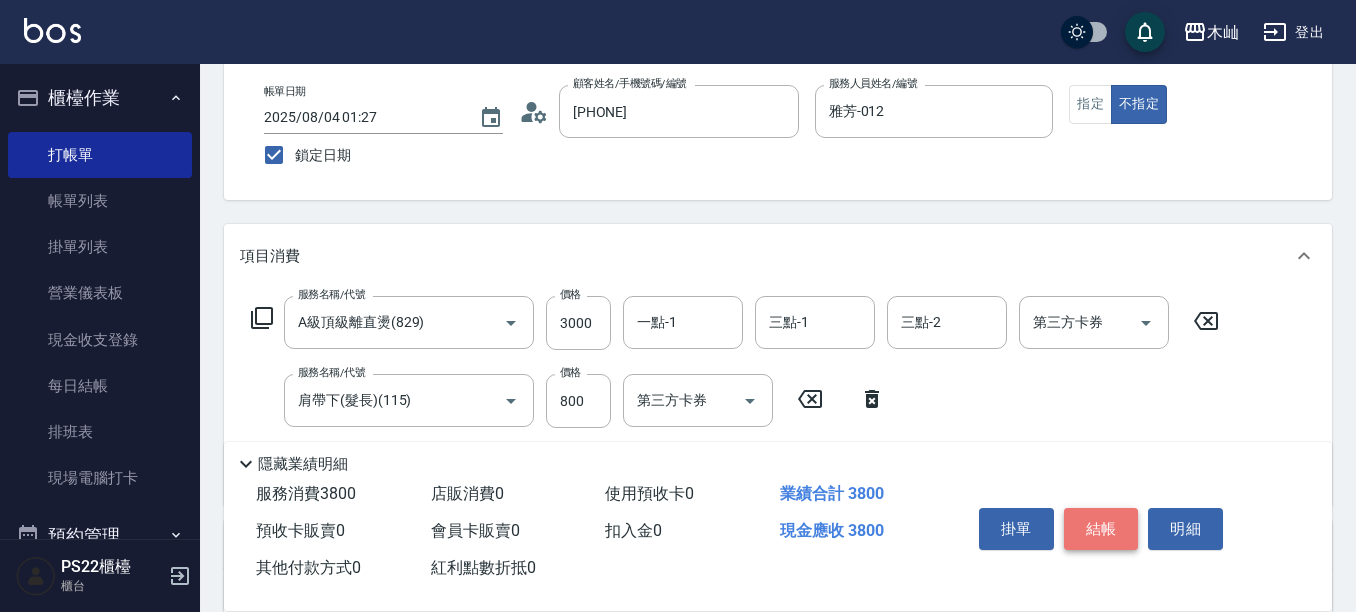 click on "結帳" at bounding box center [1101, 529] 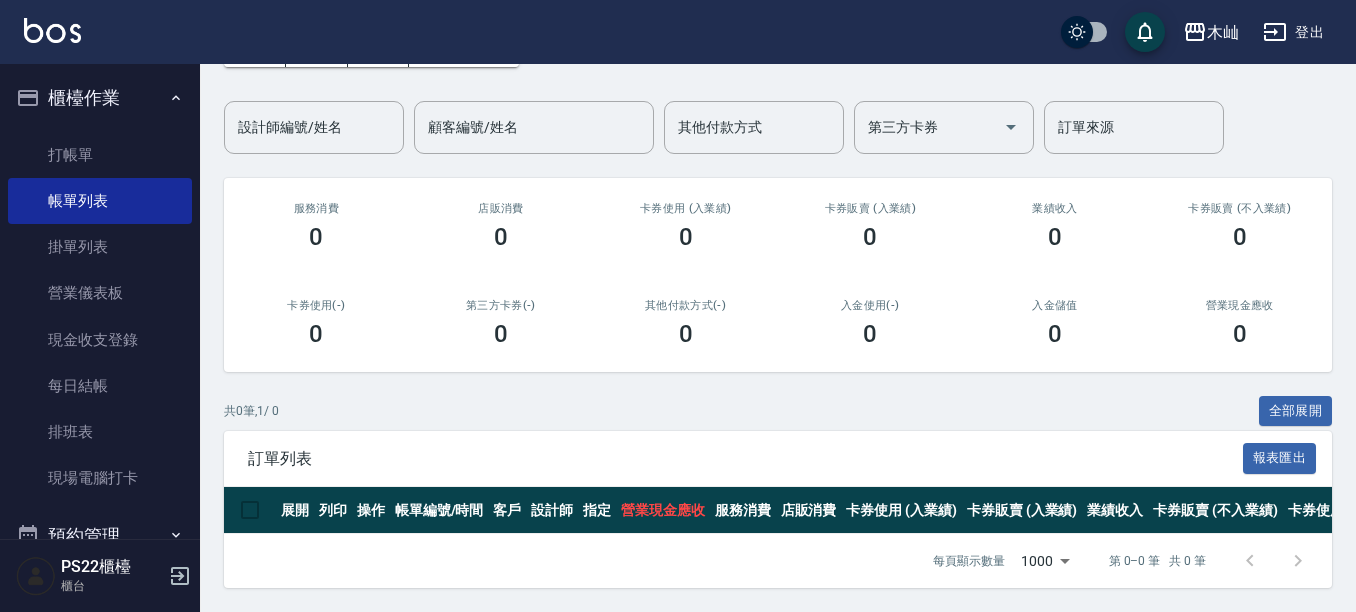 scroll, scrollTop: 148, scrollLeft: 0, axis: vertical 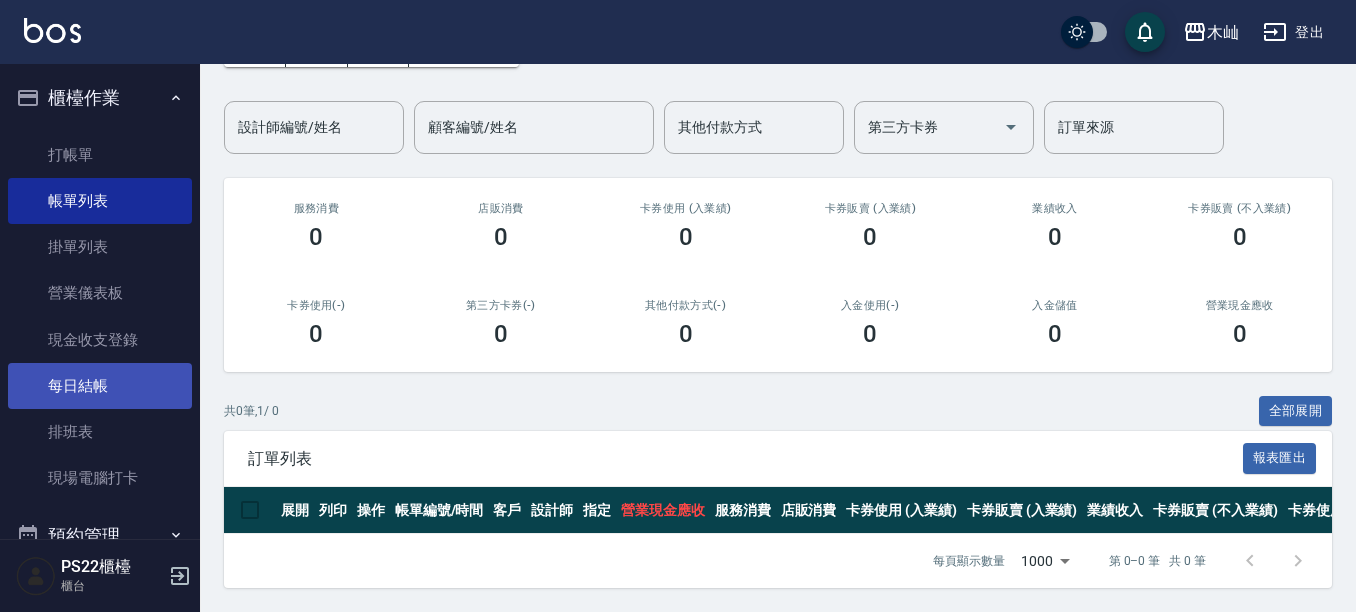 click on "每日結帳" at bounding box center (100, 386) 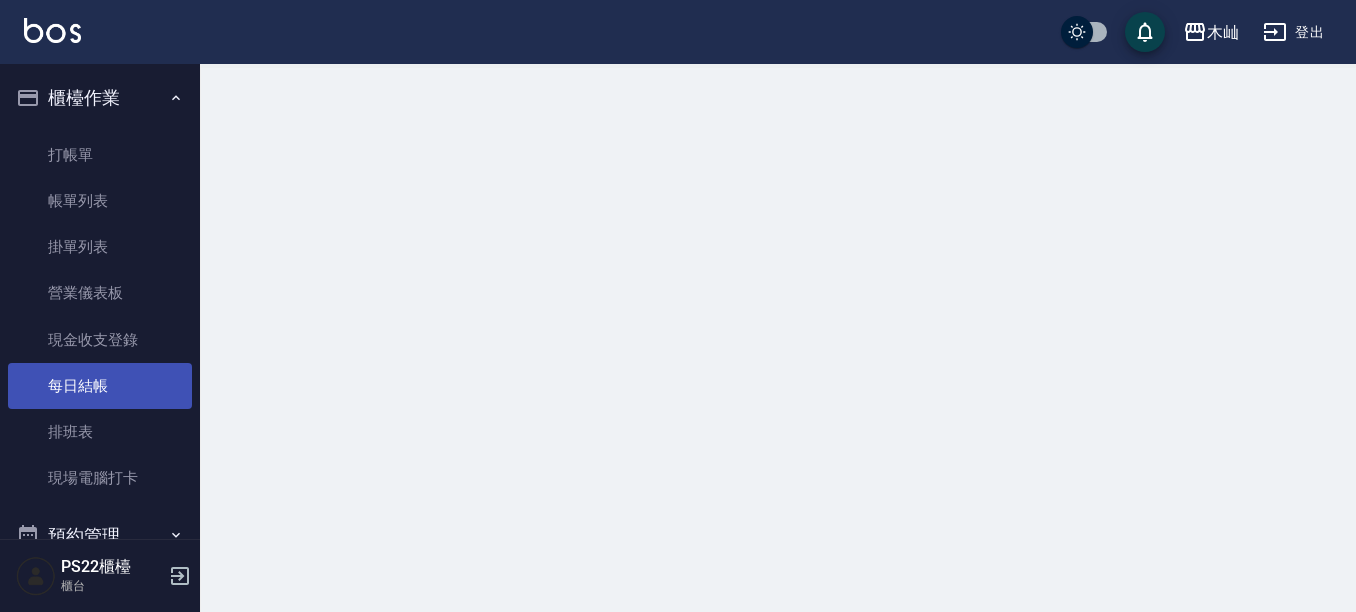 scroll, scrollTop: 0, scrollLeft: 0, axis: both 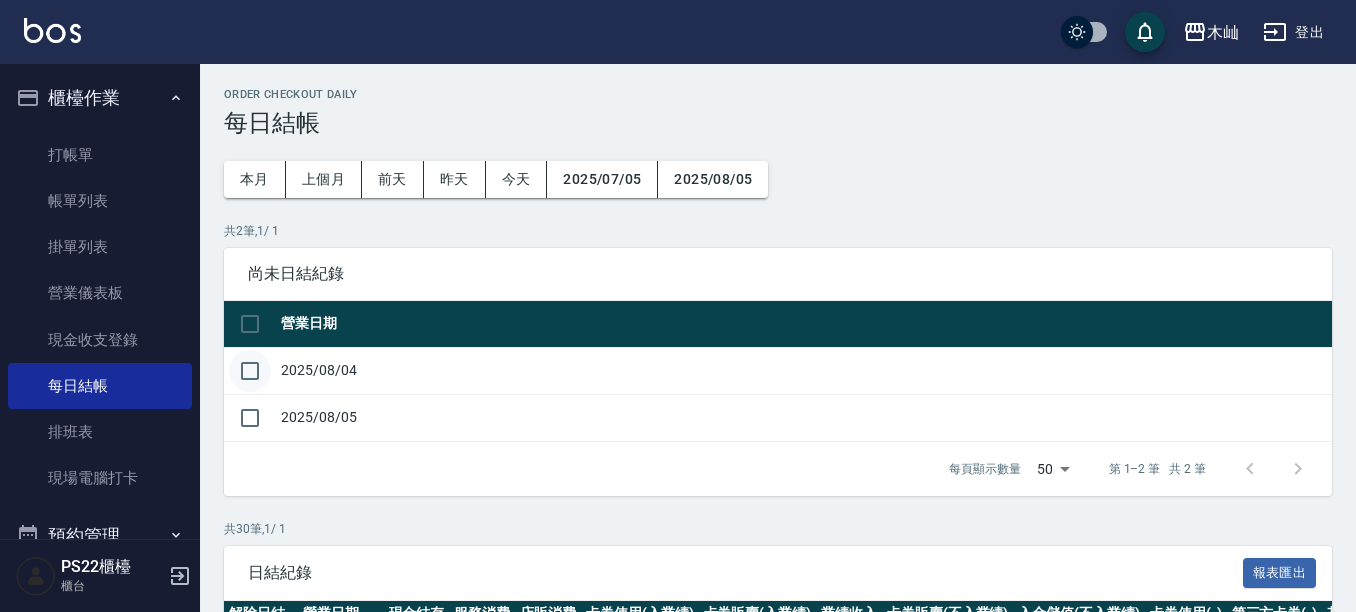 click at bounding box center [250, 371] 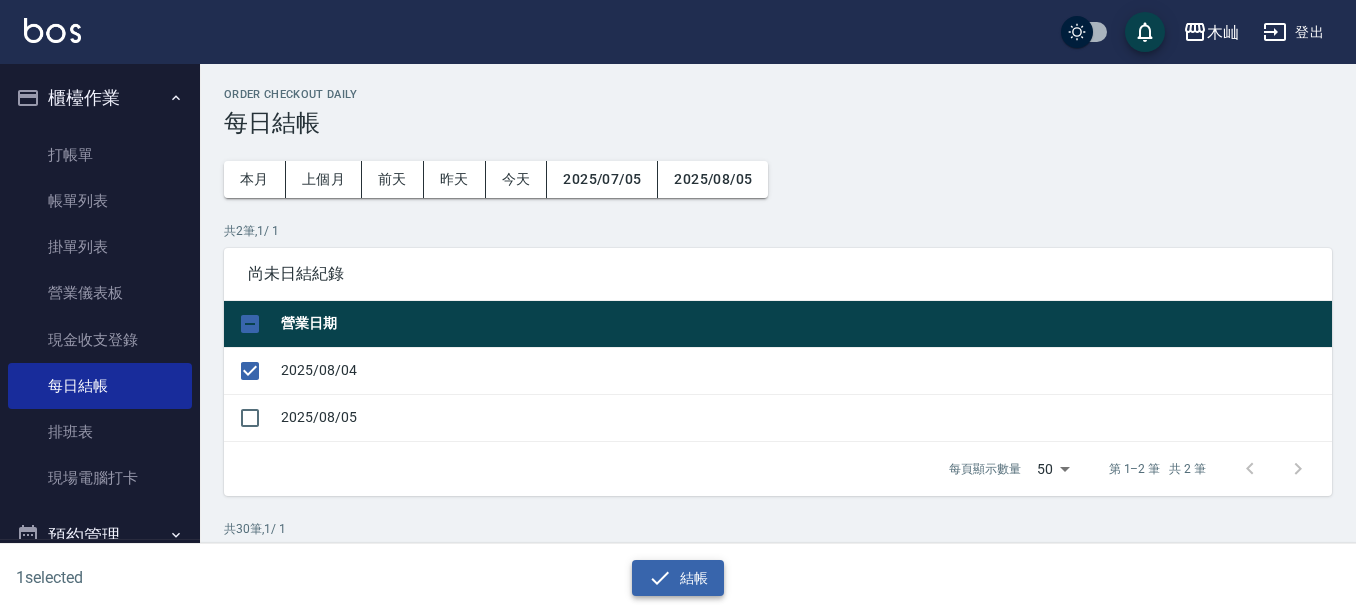 click on "結帳" at bounding box center (678, 578) 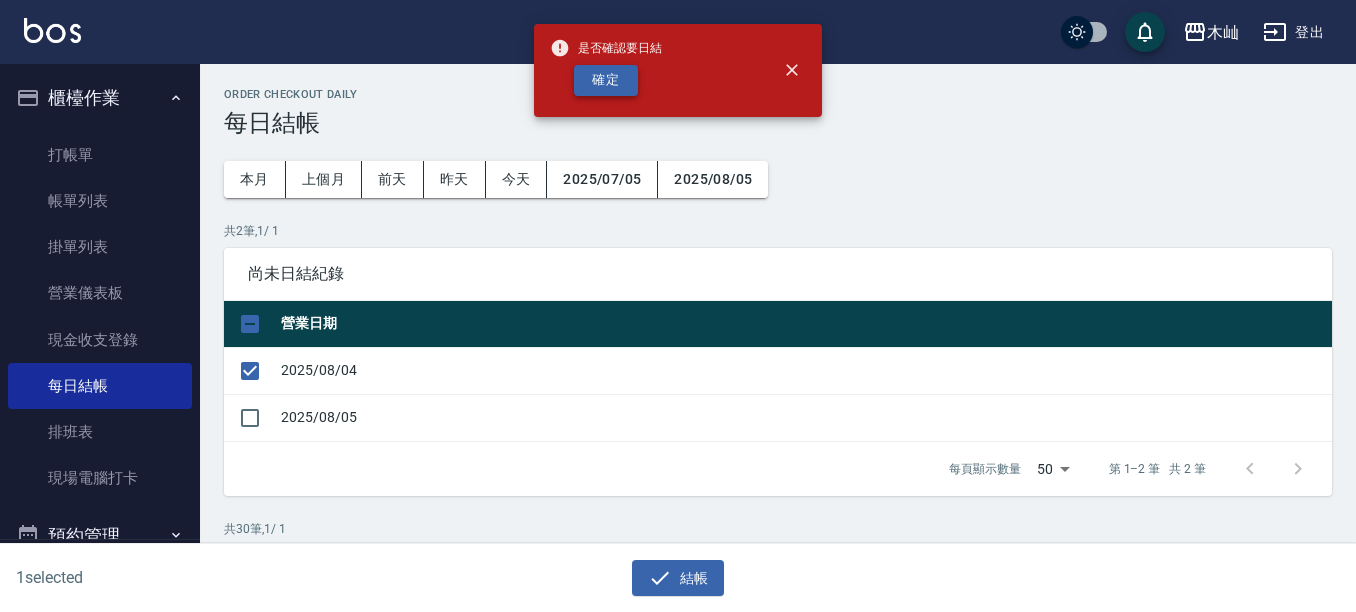 click on "確定" at bounding box center [606, 80] 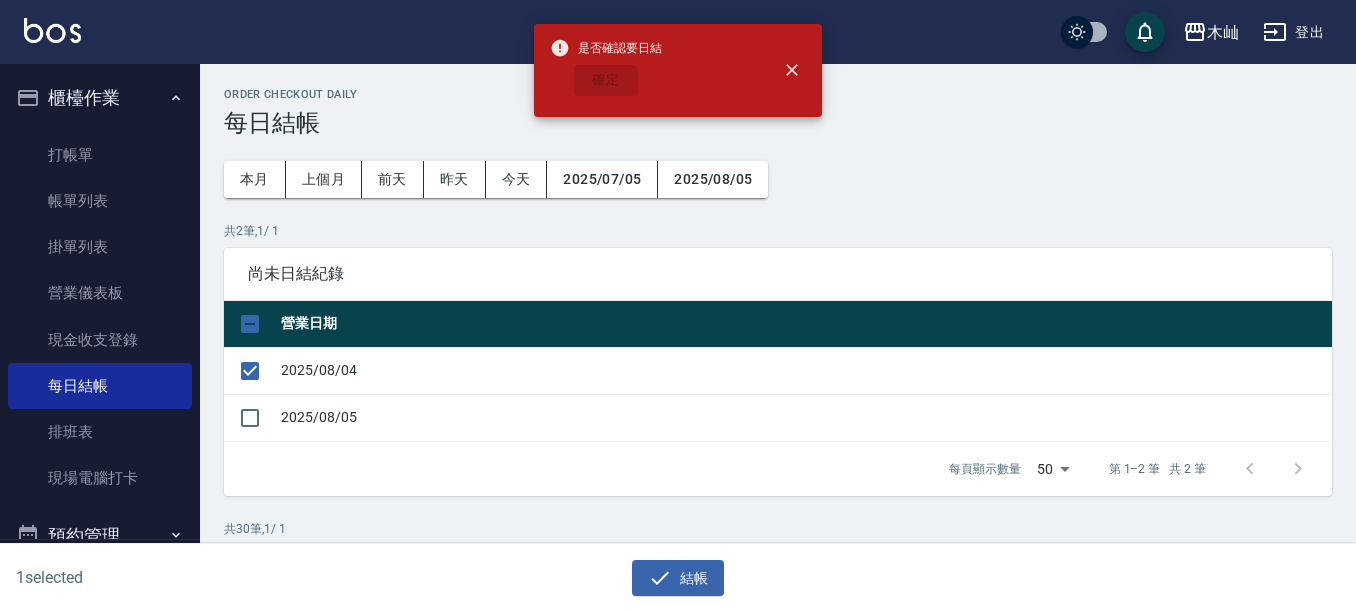 checkbox on "false" 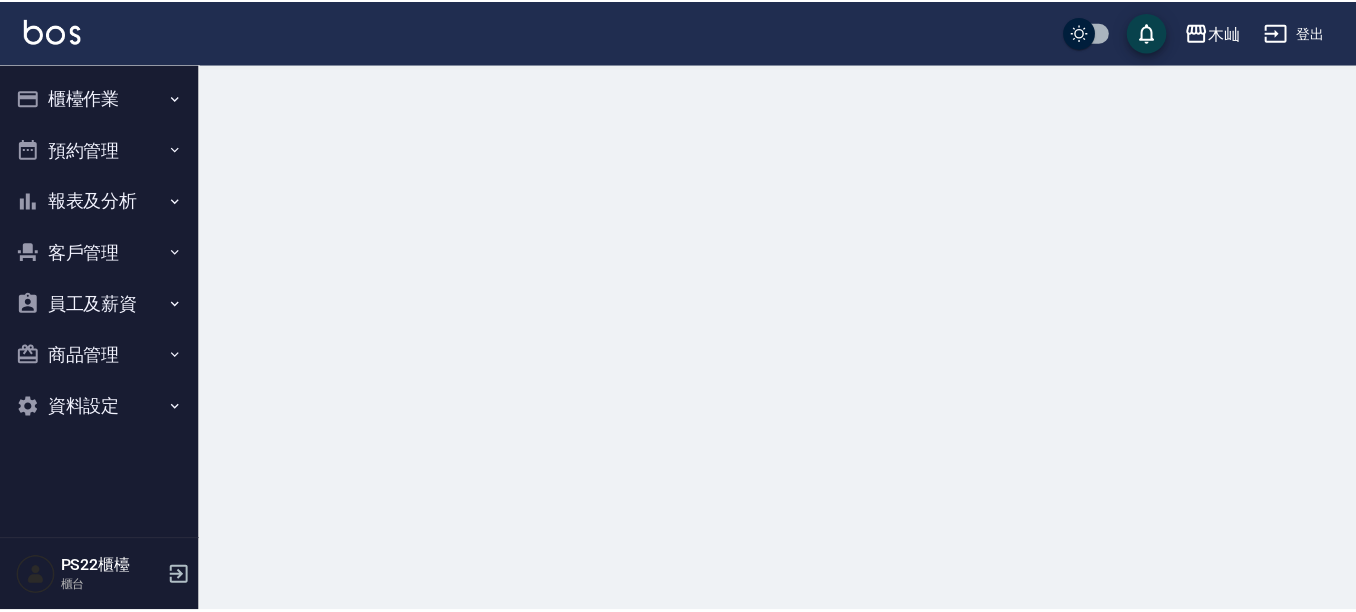 scroll, scrollTop: 0, scrollLeft: 0, axis: both 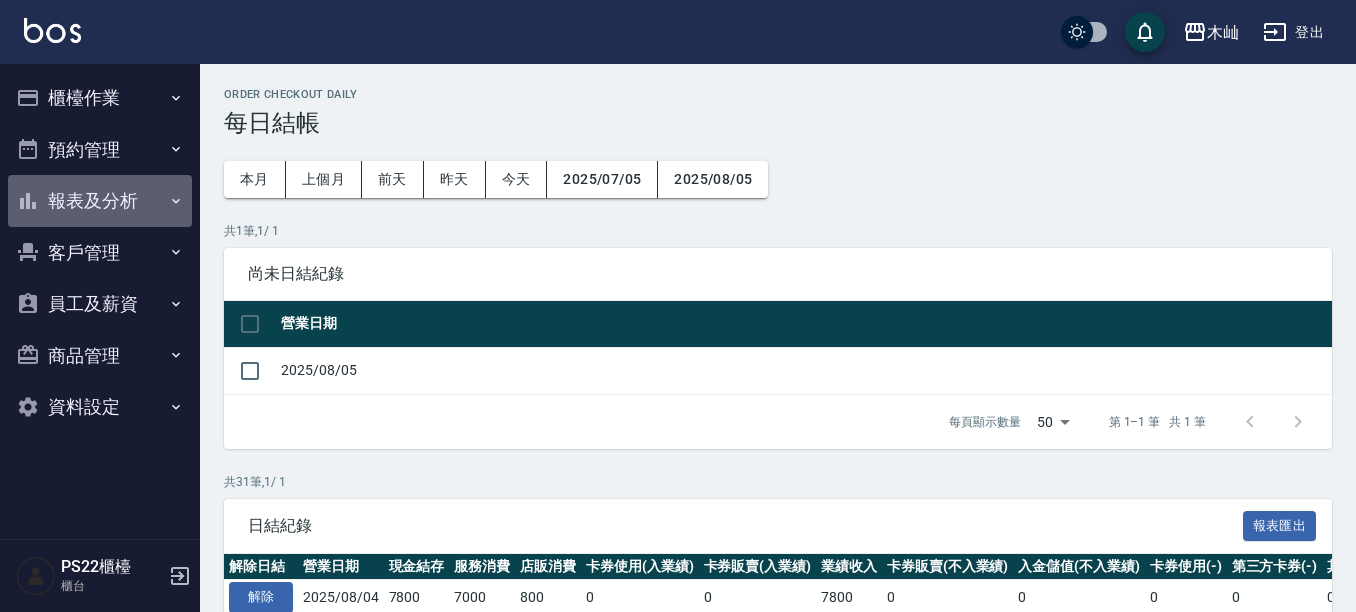click on "報表及分析" at bounding box center (100, 201) 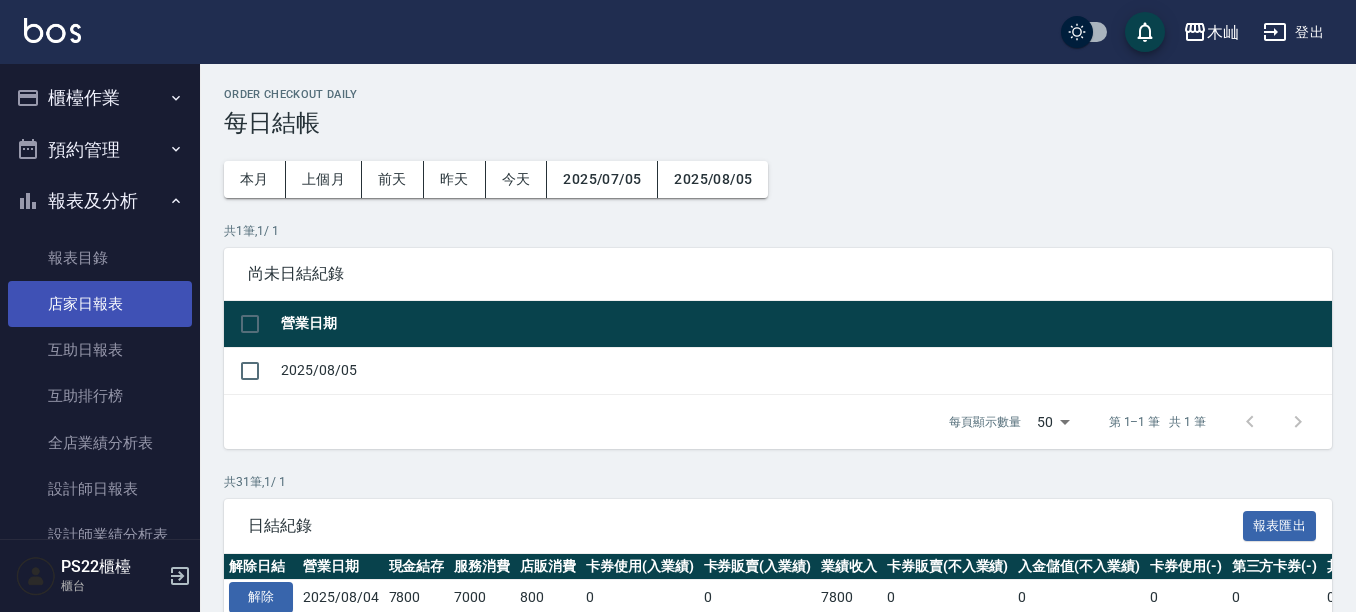 click on "店家日報表" at bounding box center [100, 304] 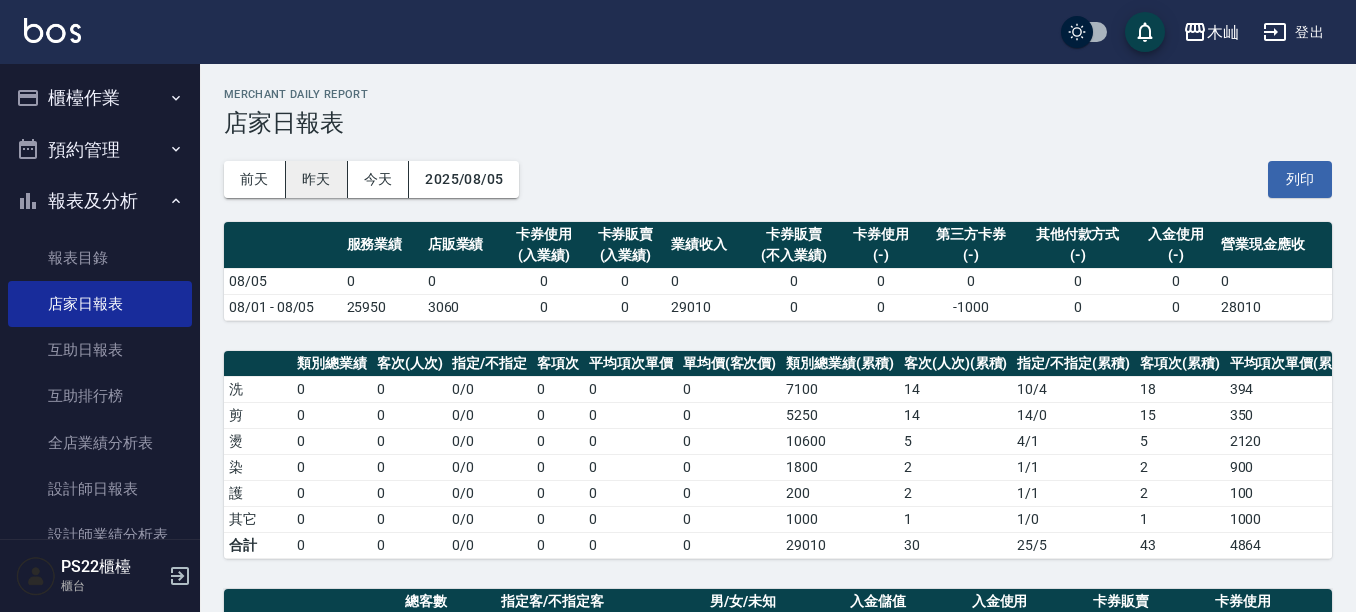 click on "昨天" at bounding box center [317, 179] 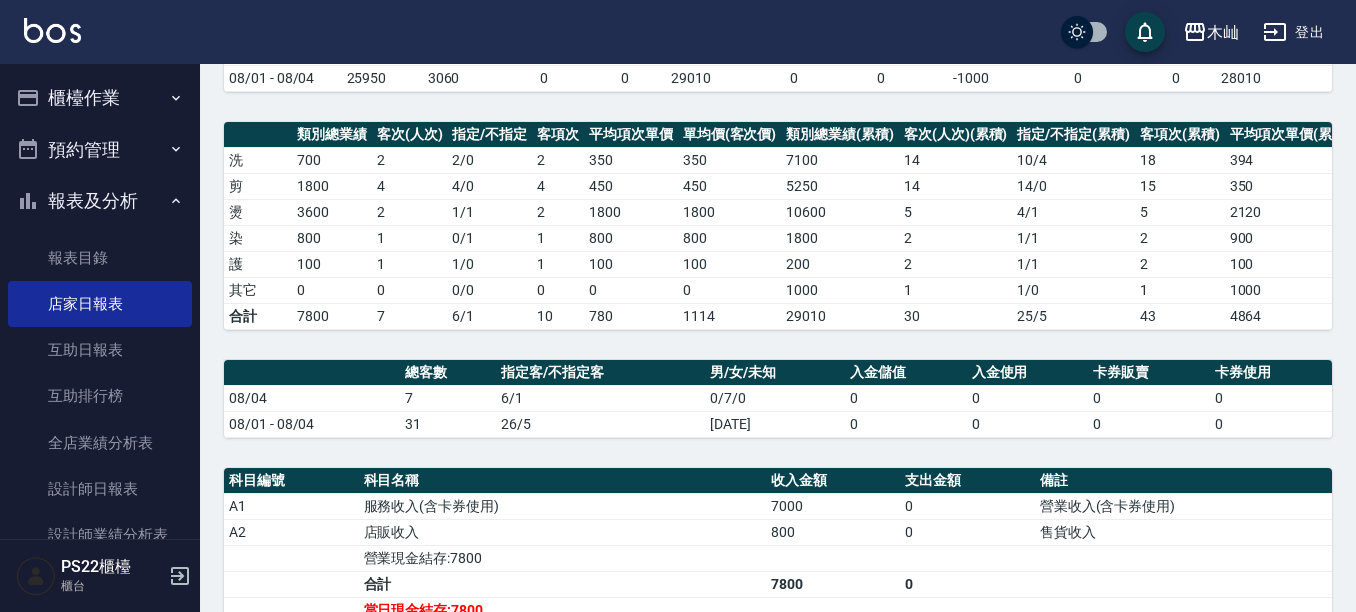 scroll, scrollTop: 500, scrollLeft: 0, axis: vertical 